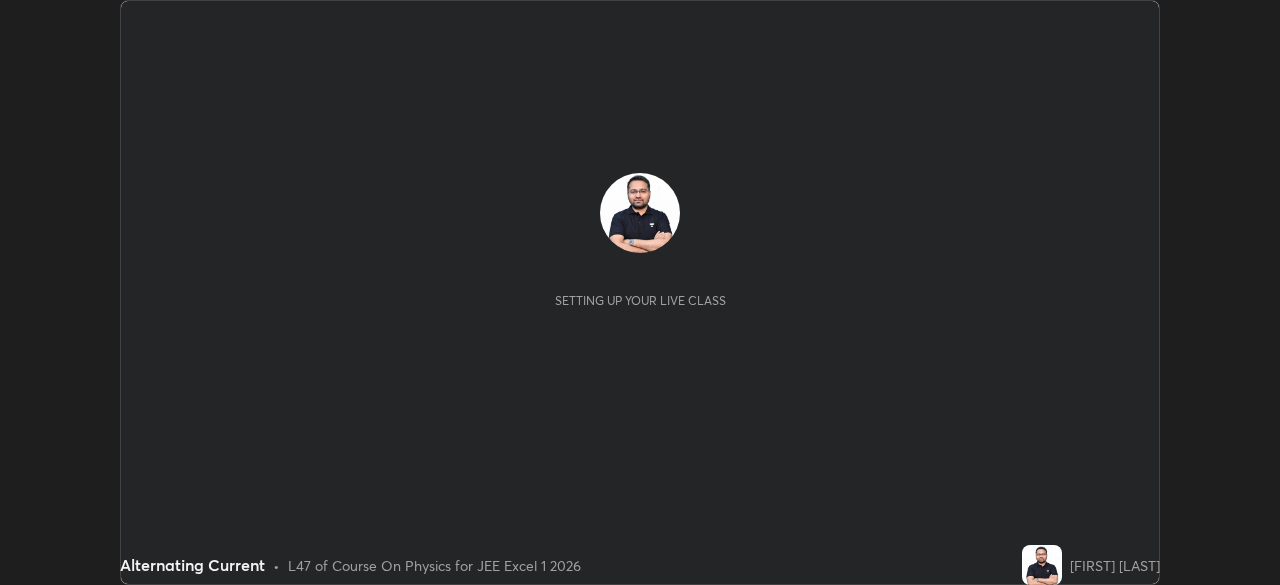 scroll, scrollTop: 0, scrollLeft: 0, axis: both 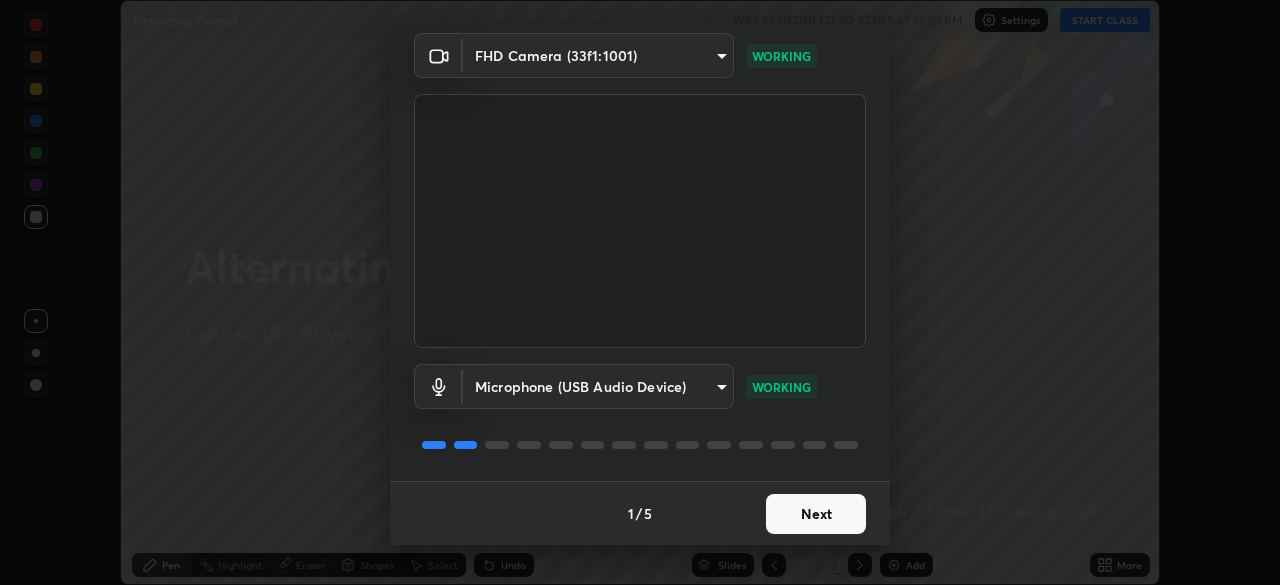 click on "Next" at bounding box center [816, 514] 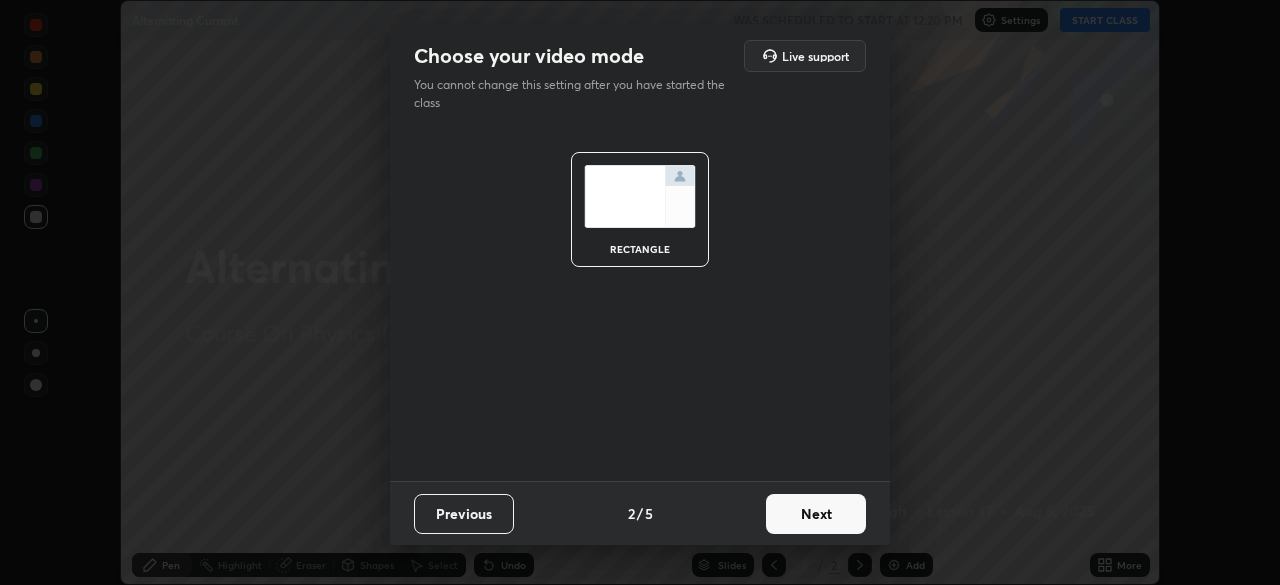 scroll, scrollTop: 0, scrollLeft: 0, axis: both 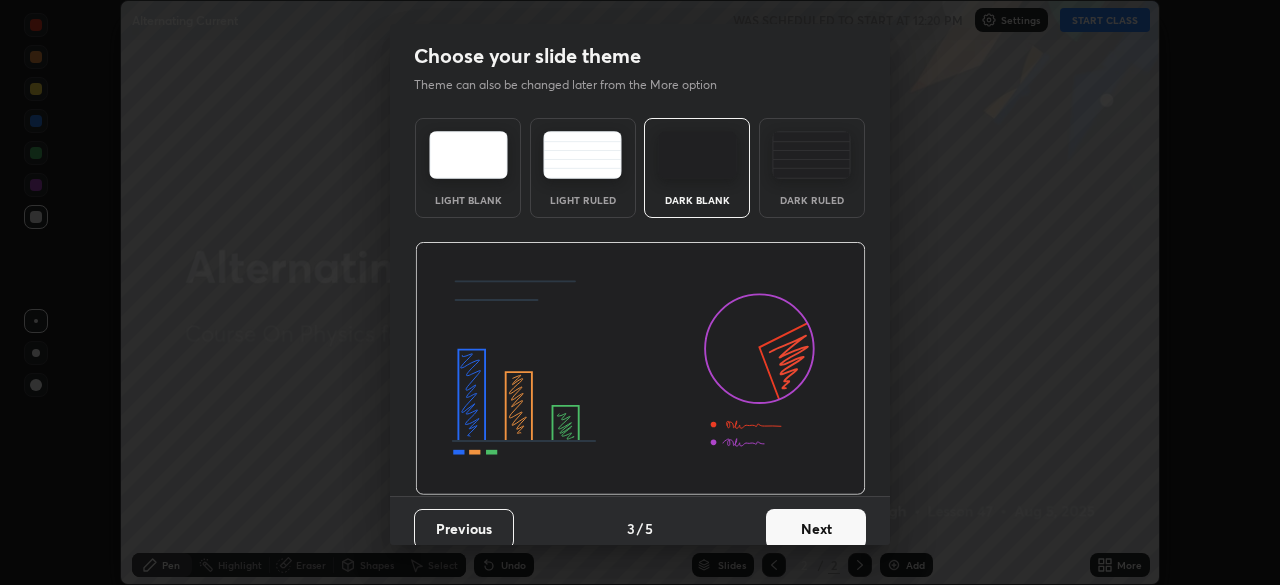 click on "Next" at bounding box center (816, 529) 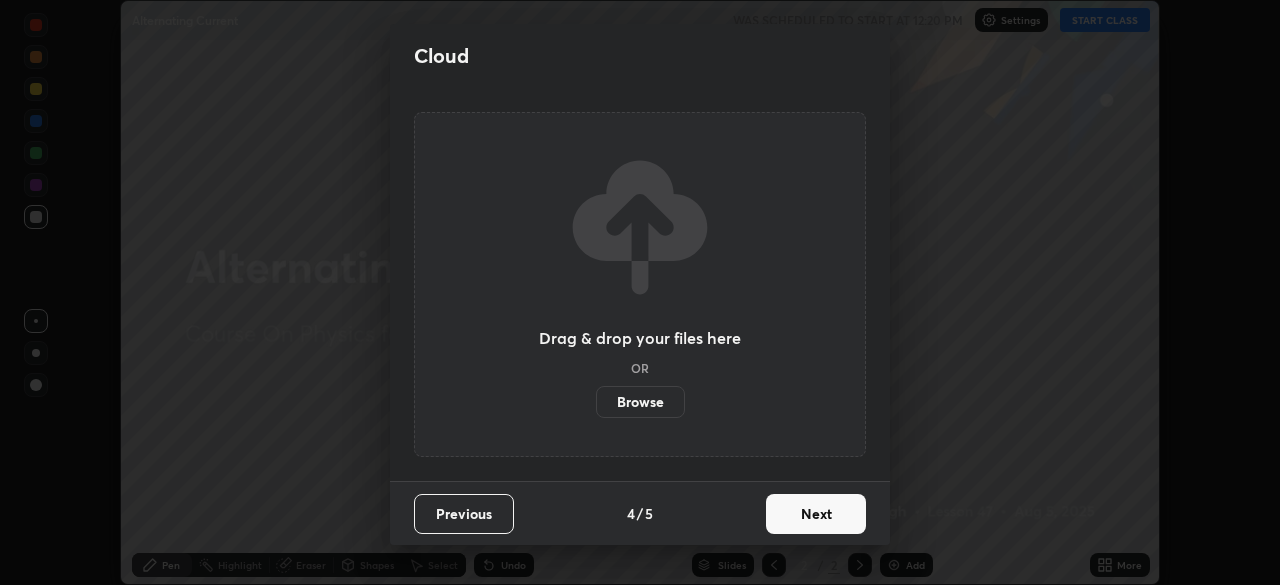 click on "Next" at bounding box center [816, 514] 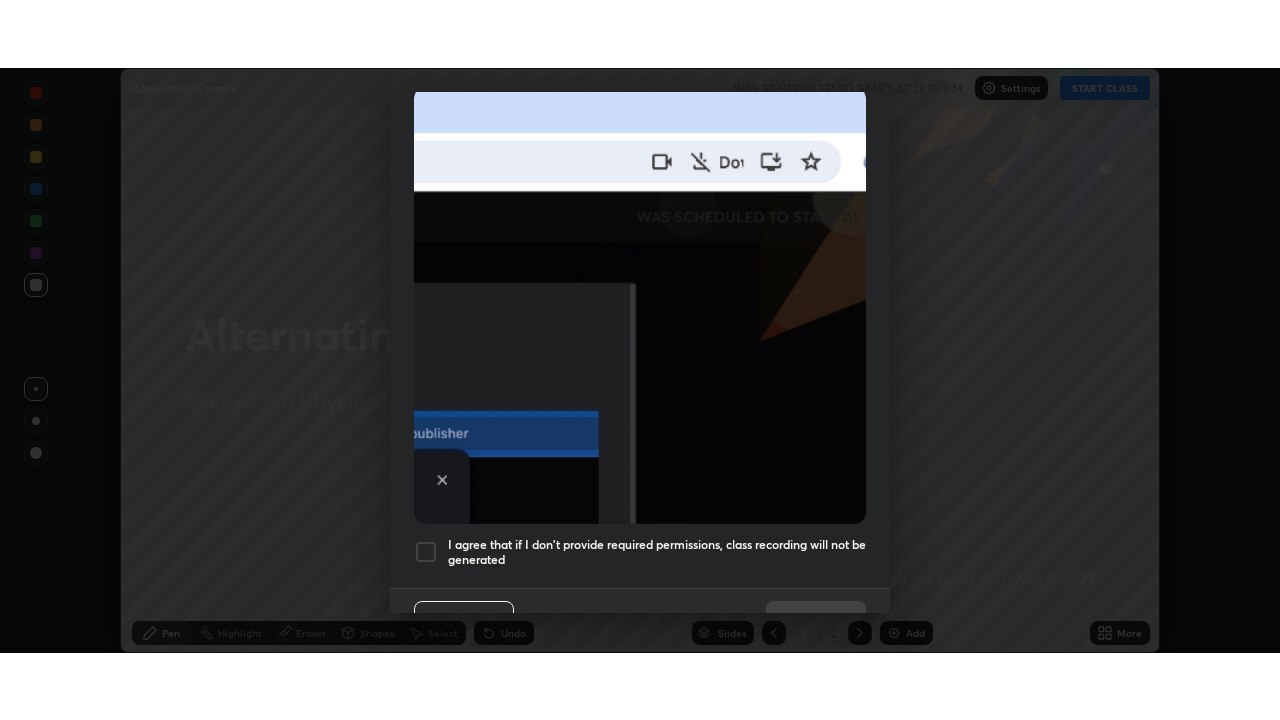 scroll, scrollTop: 479, scrollLeft: 0, axis: vertical 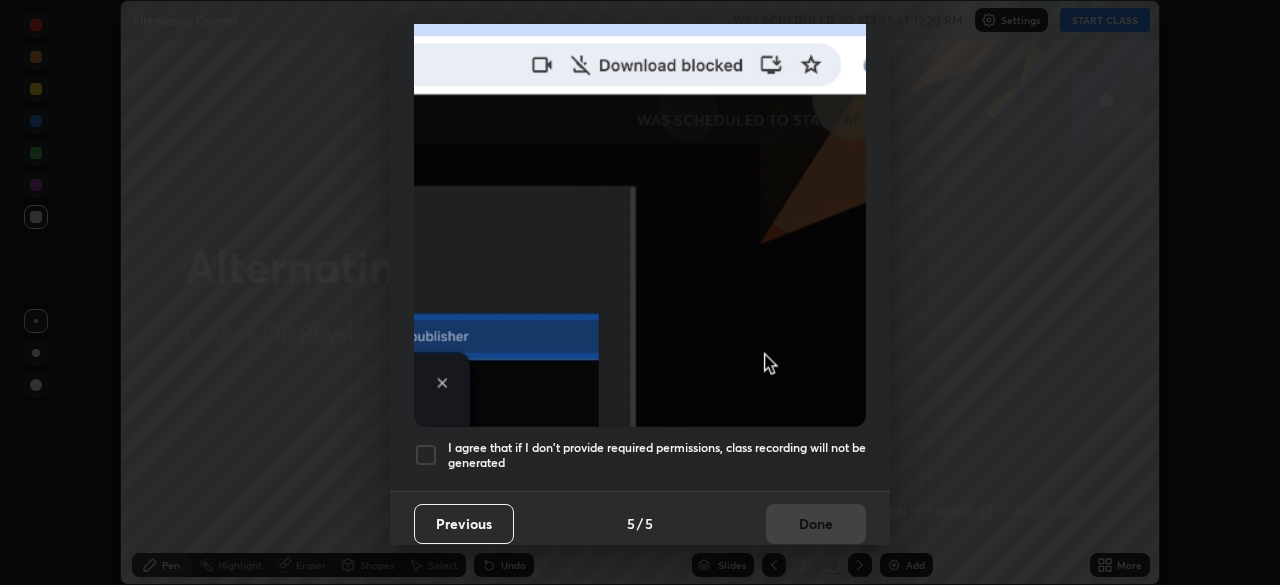 click on "I agree that if I don't provide required permissions, class recording will not be generated" at bounding box center [657, 455] 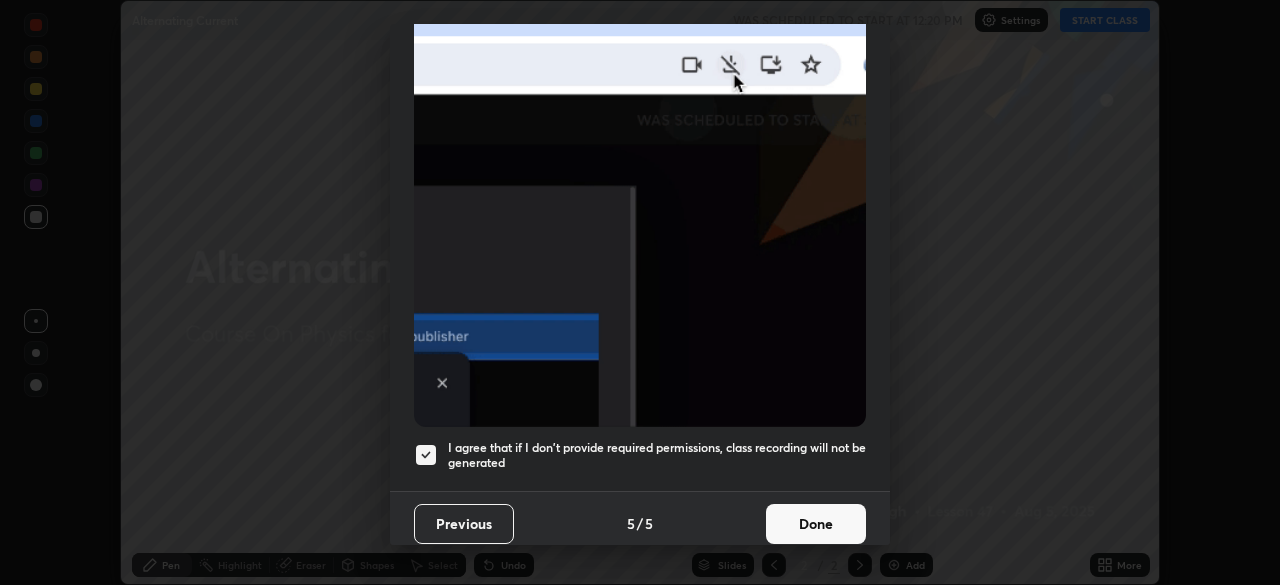 click on "Done" at bounding box center (816, 524) 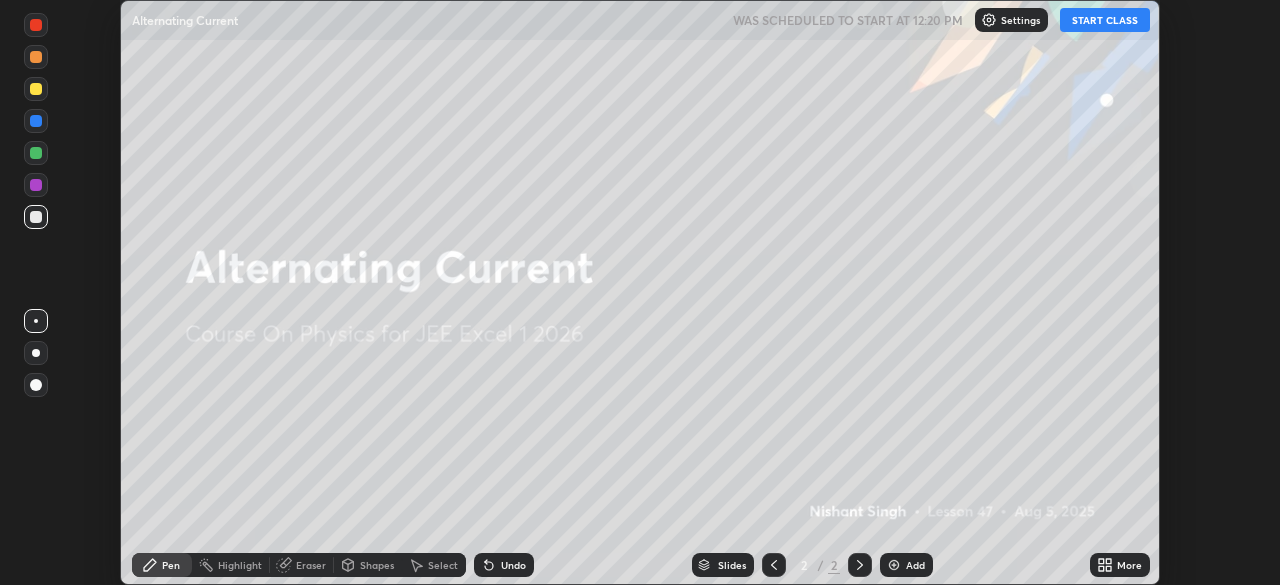 click on "START CLASS" at bounding box center [1105, 20] 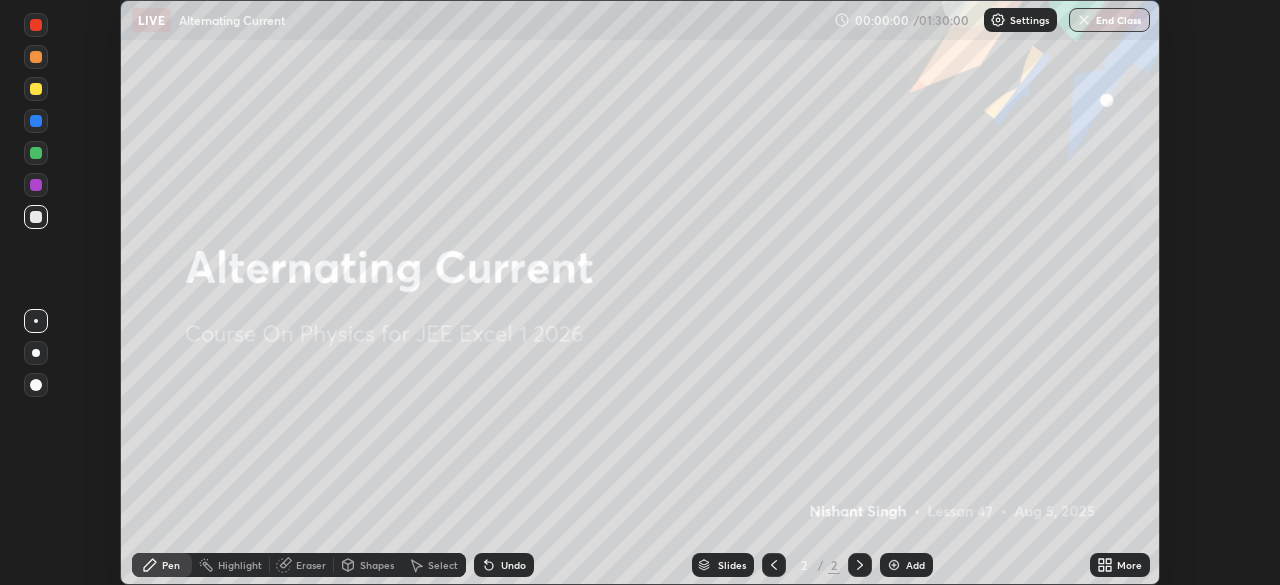 click 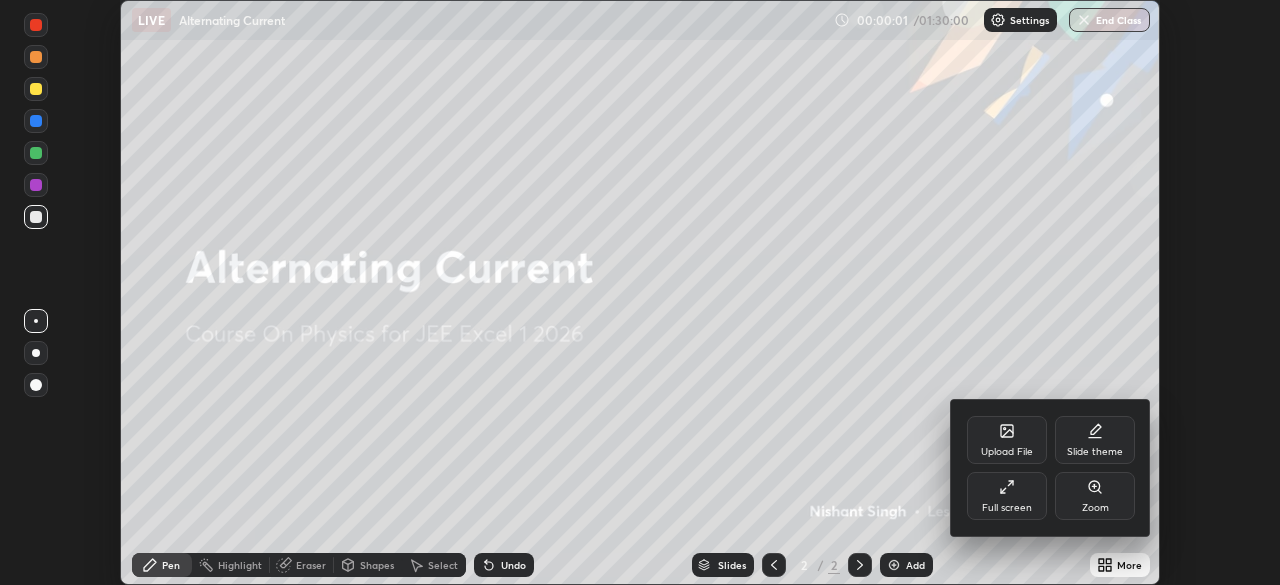 click on "Full screen" at bounding box center (1007, 508) 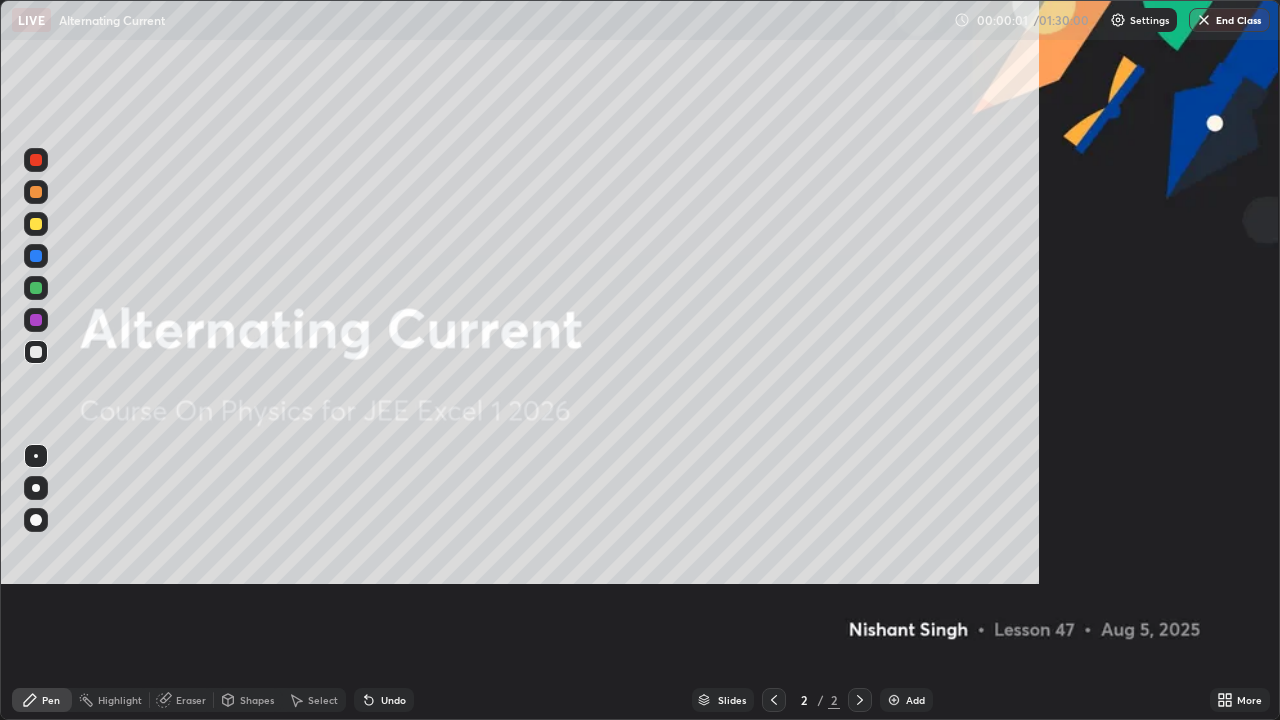 scroll, scrollTop: 99280, scrollLeft: 98720, axis: both 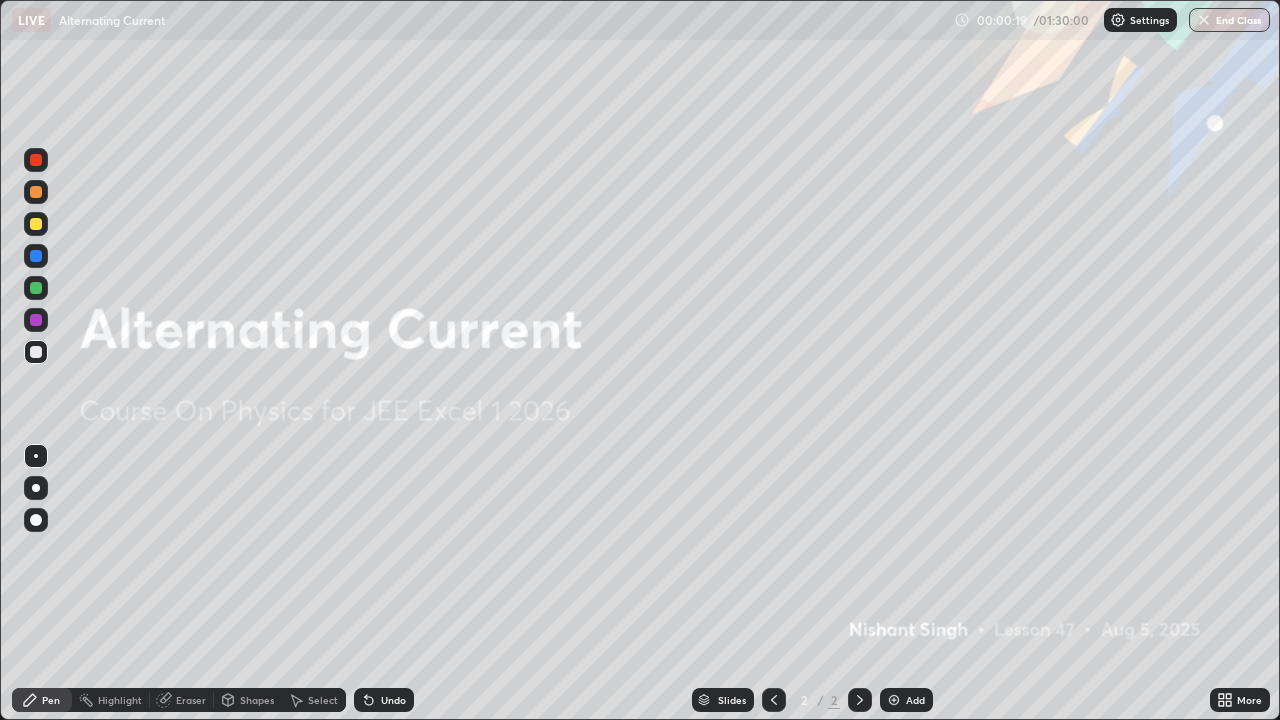 click on "Add" at bounding box center [915, 700] 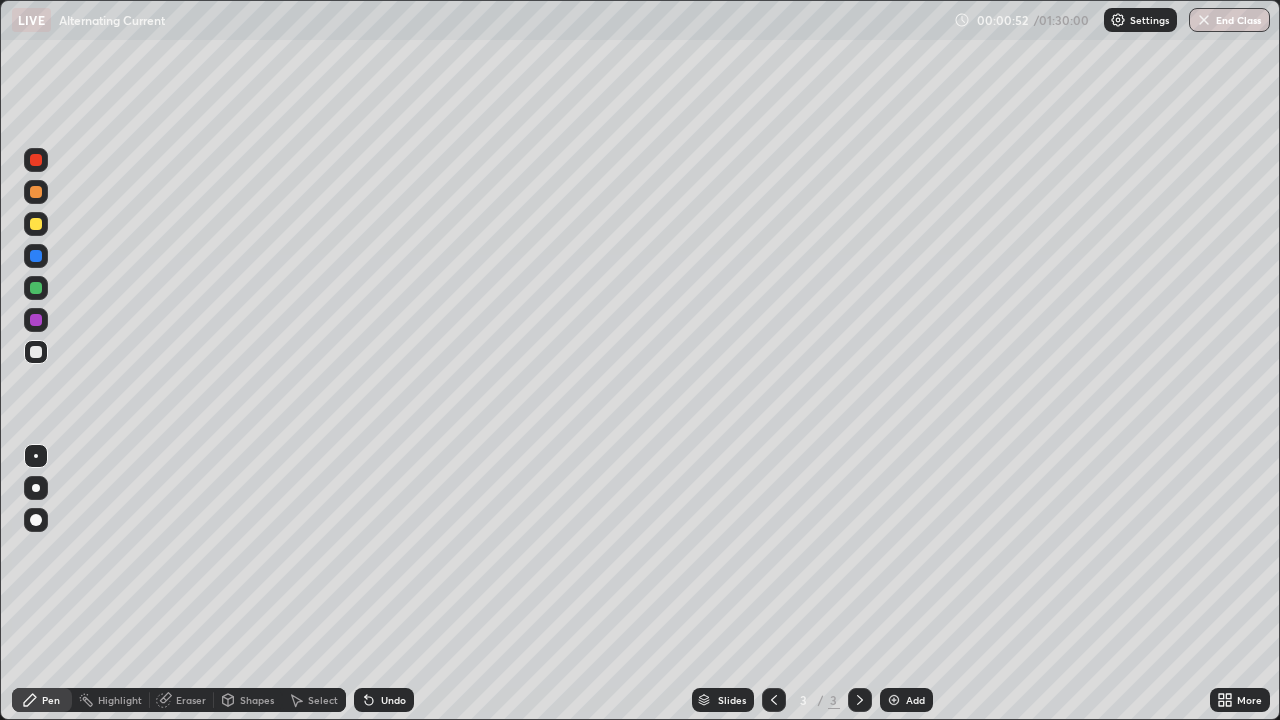 click on "Select" at bounding box center (323, 700) 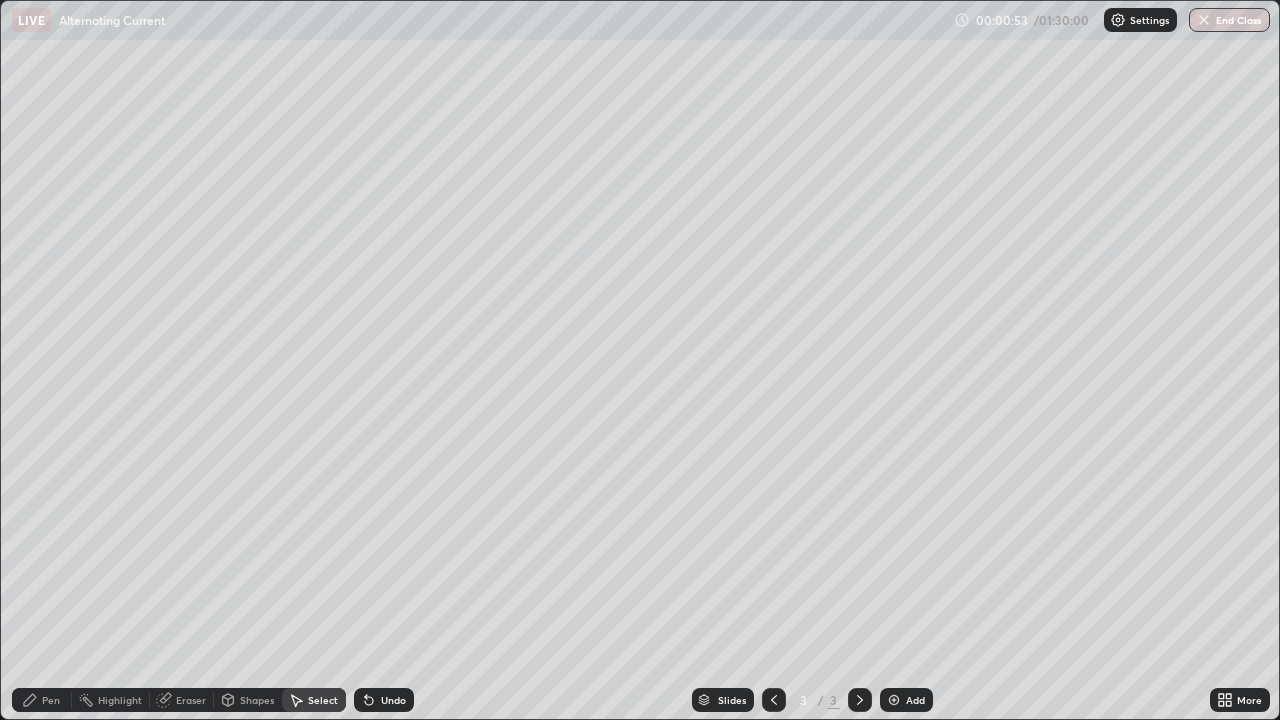 click on "Shapes" at bounding box center [257, 700] 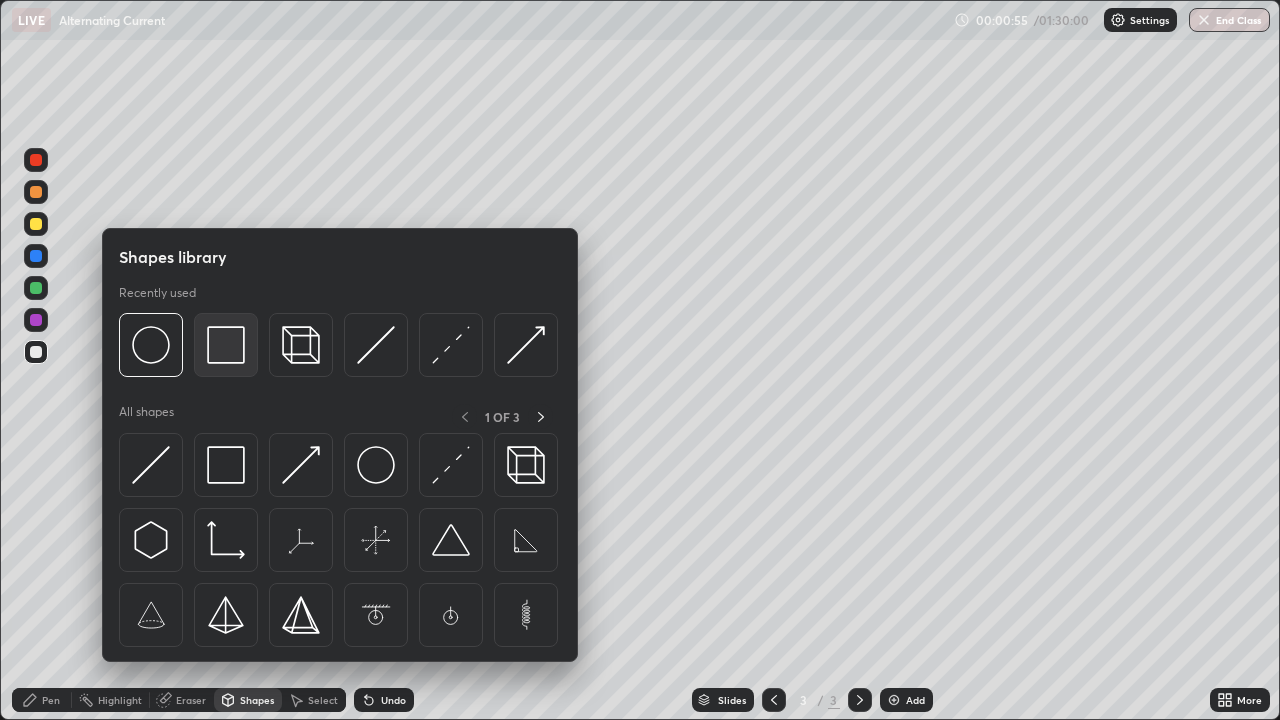 click at bounding box center (226, 345) 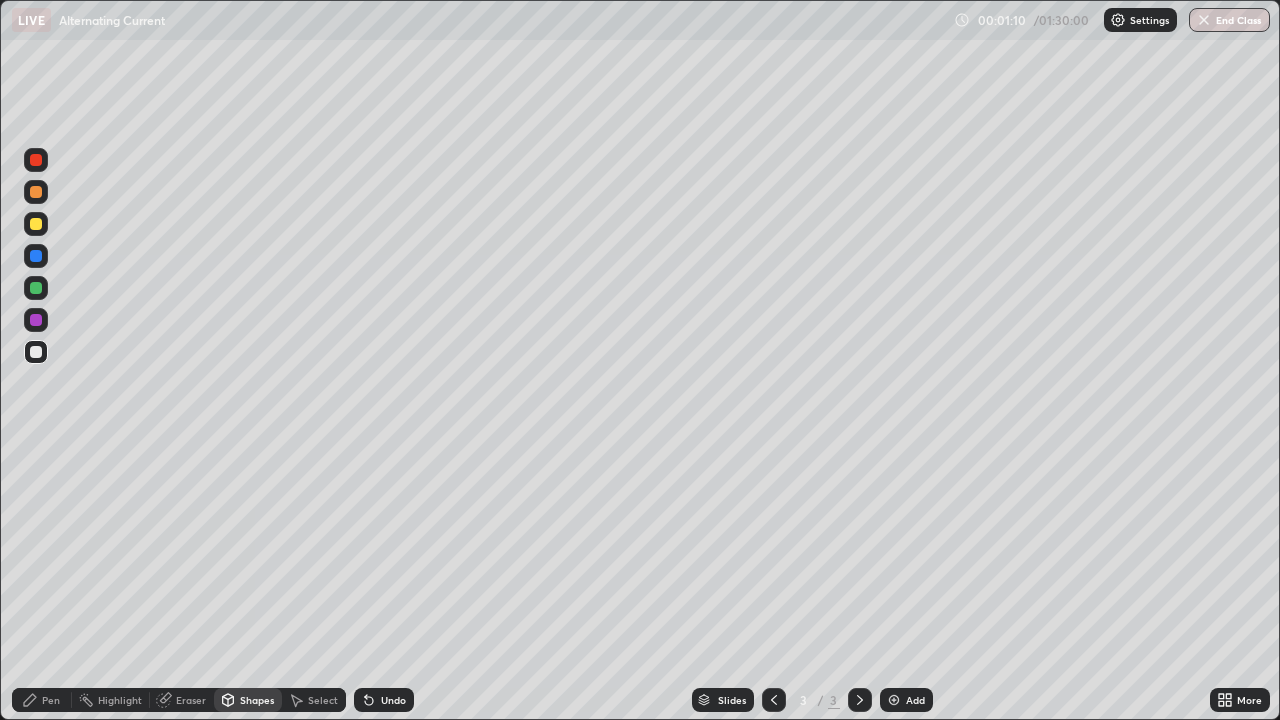click at bounding box center (36, 224) 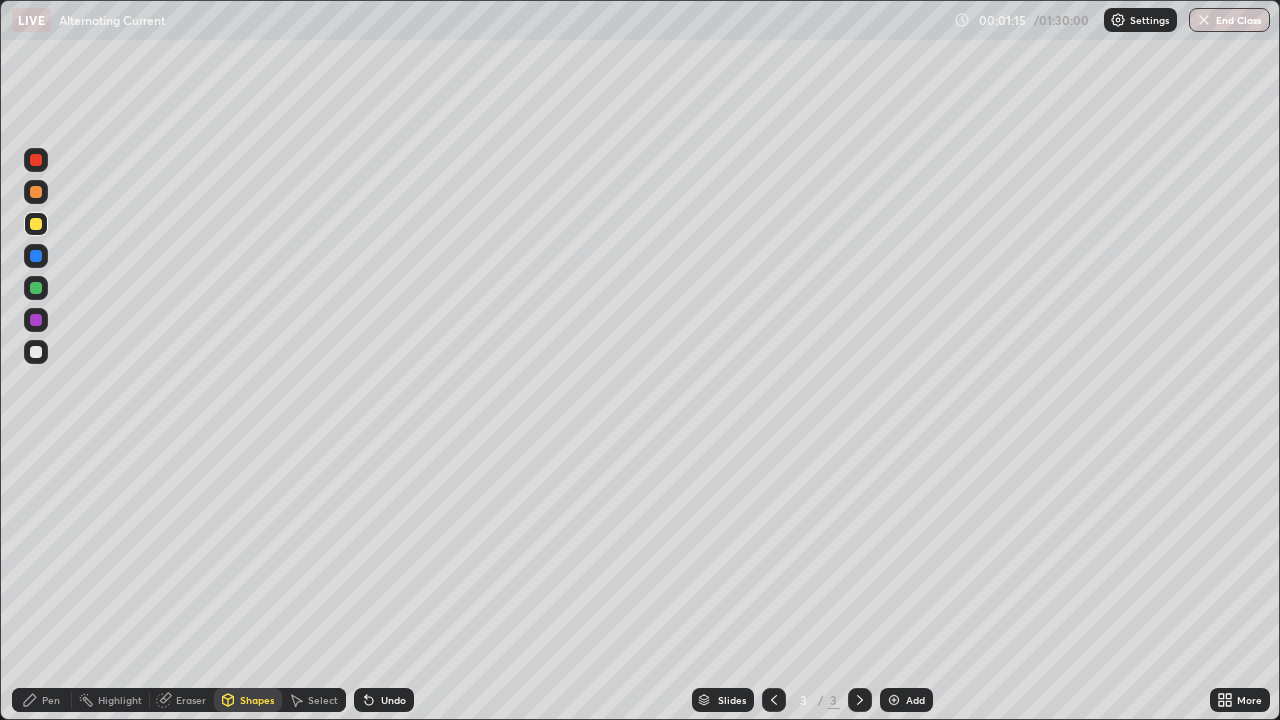 click on "Pen" at bounding box center (51, 700) 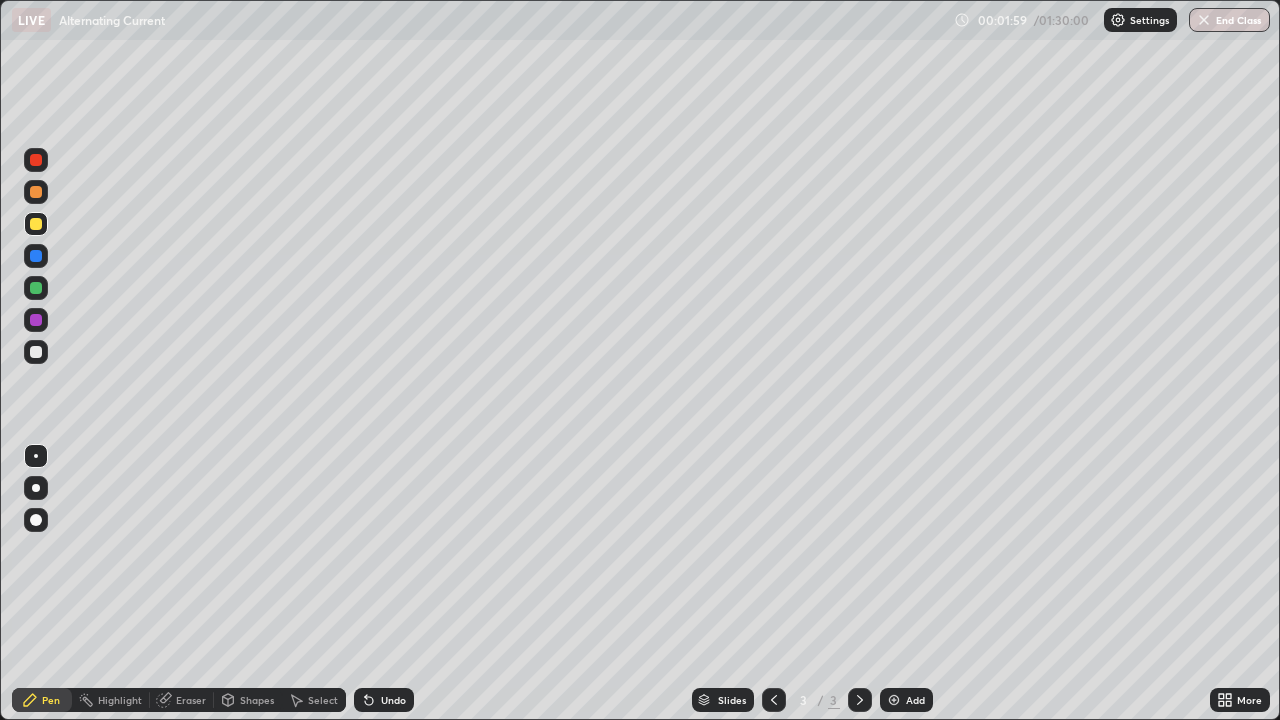 click at bounding box center [36, 192] 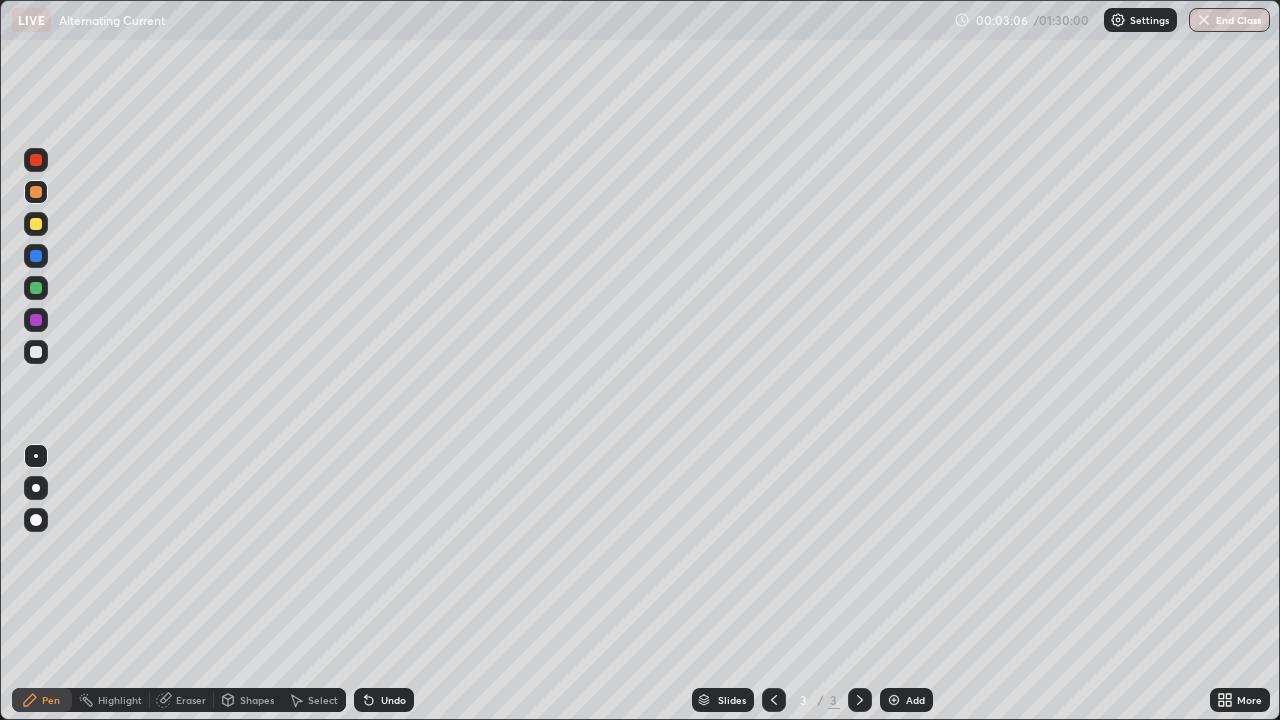 click at bounding box center (36, 352) 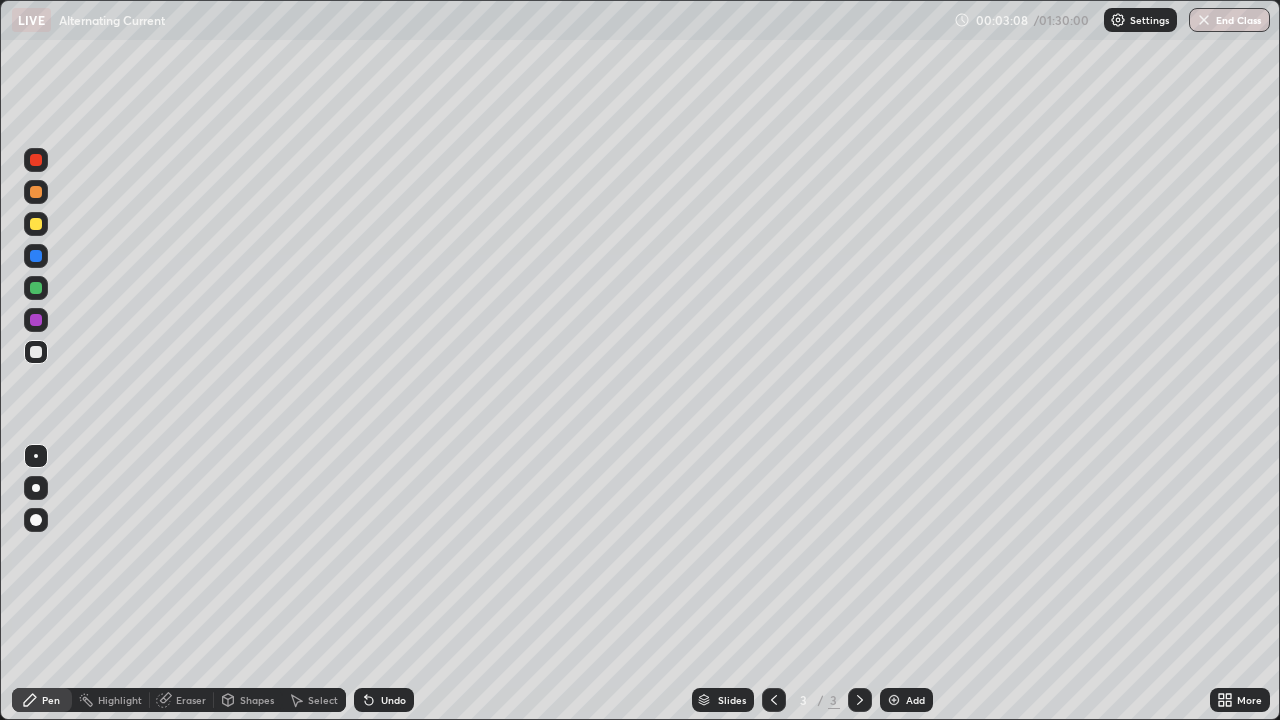 click at bounding box center [36, 288] 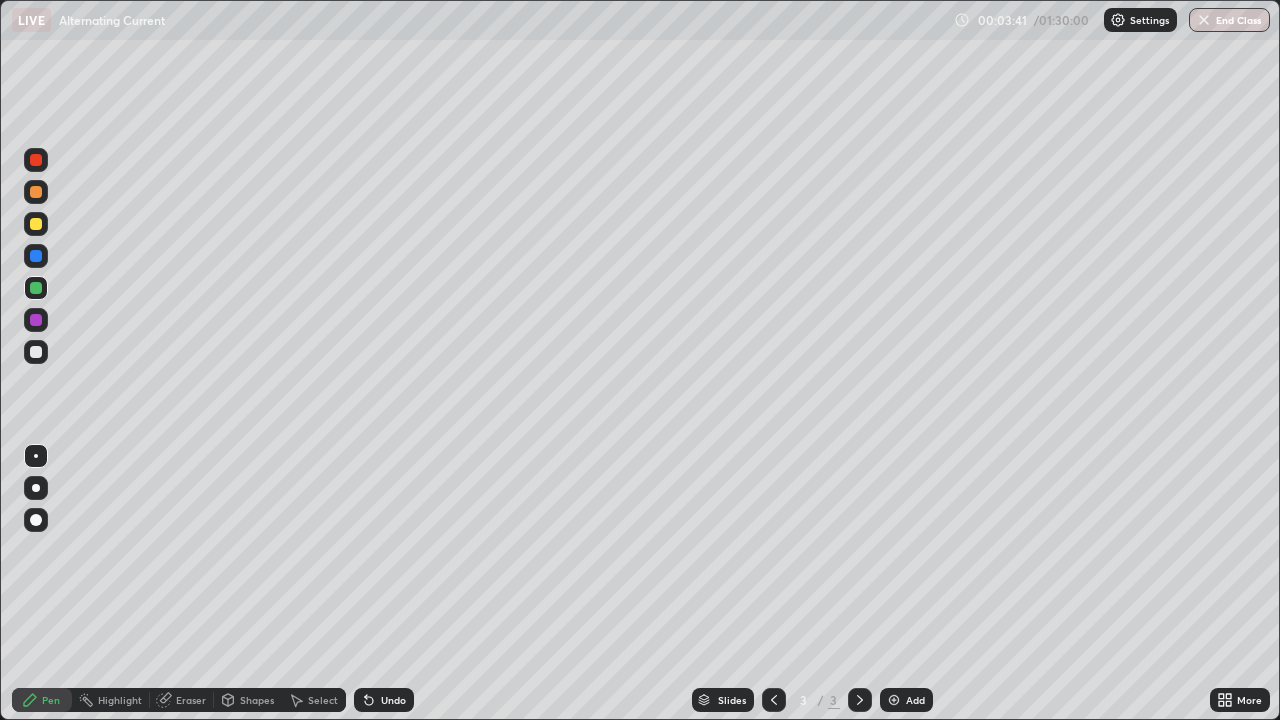 click on "Undo" at bounding box center [384, 700] 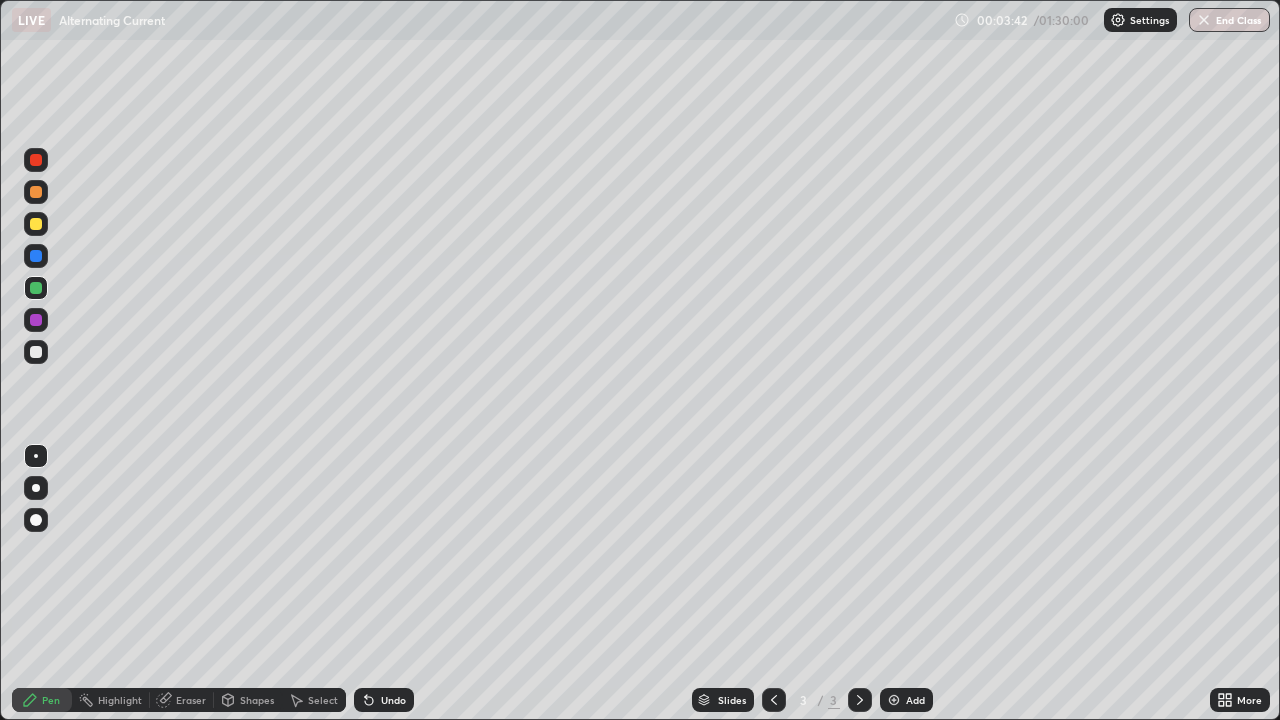 click on "Undo" at bounding box center [393, 700] 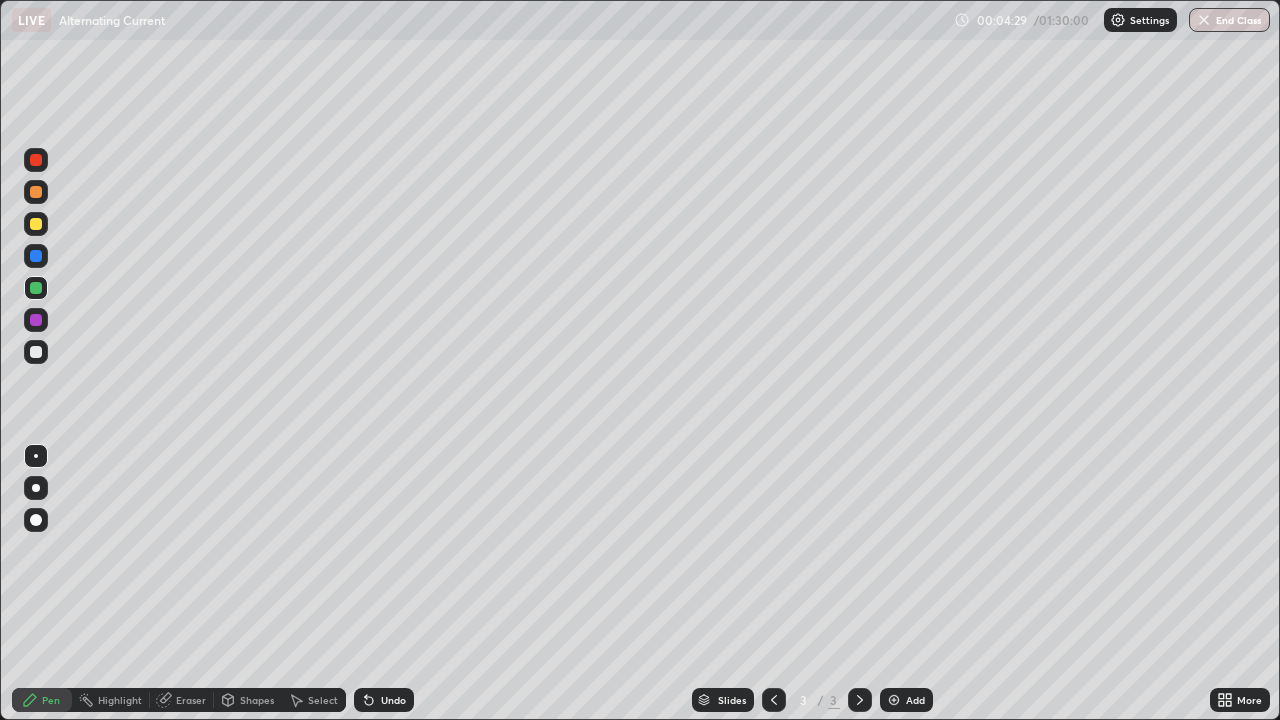 click on "Undo" at bounding box center (384, 700) 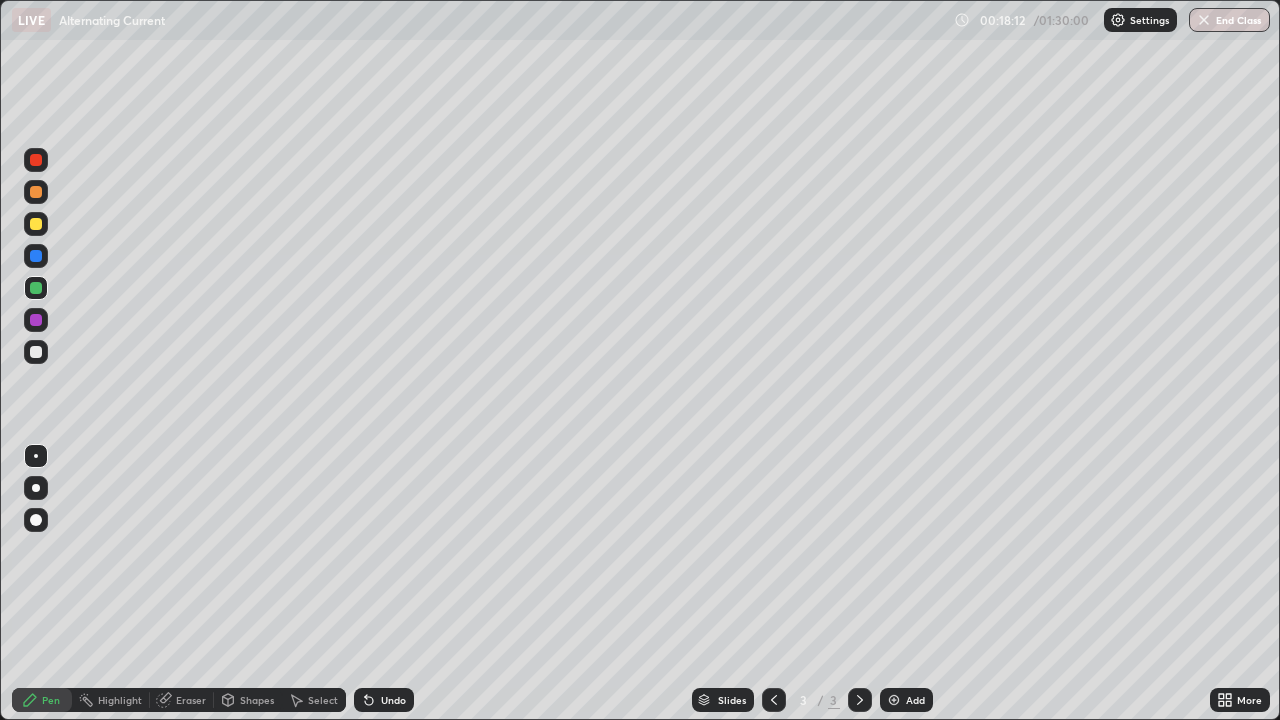 click 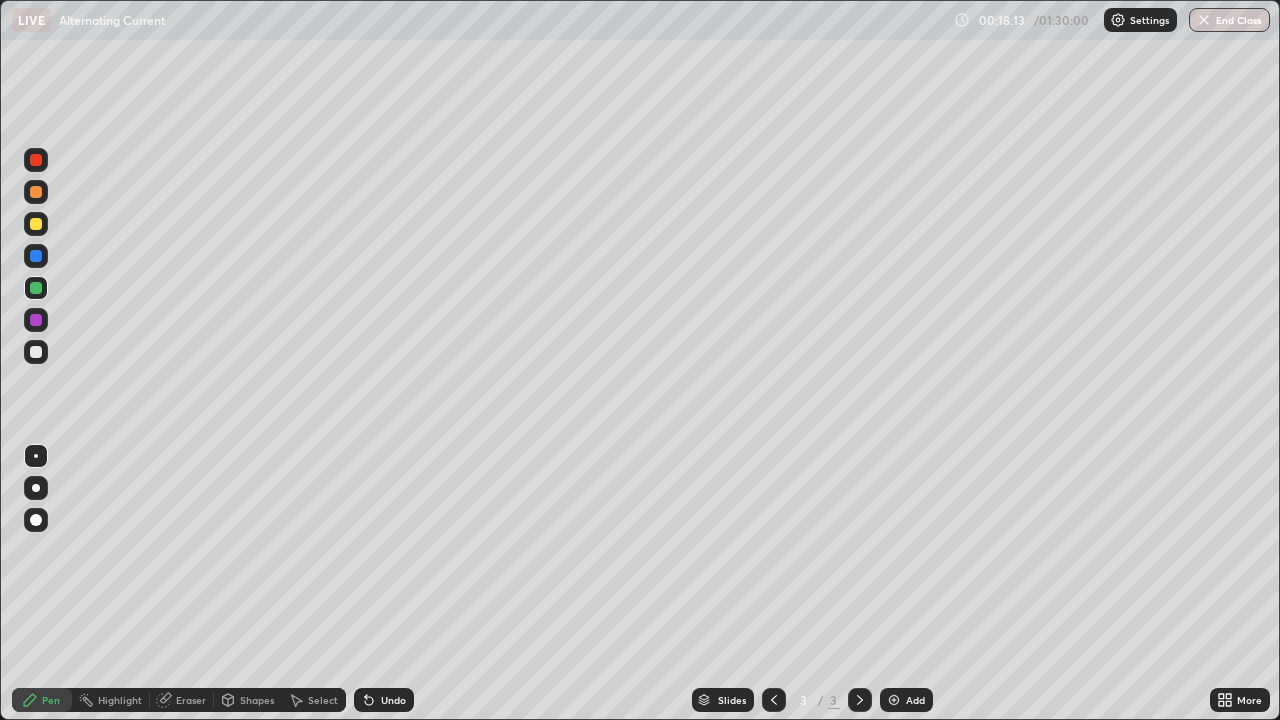click at bounding box center [894, 700] 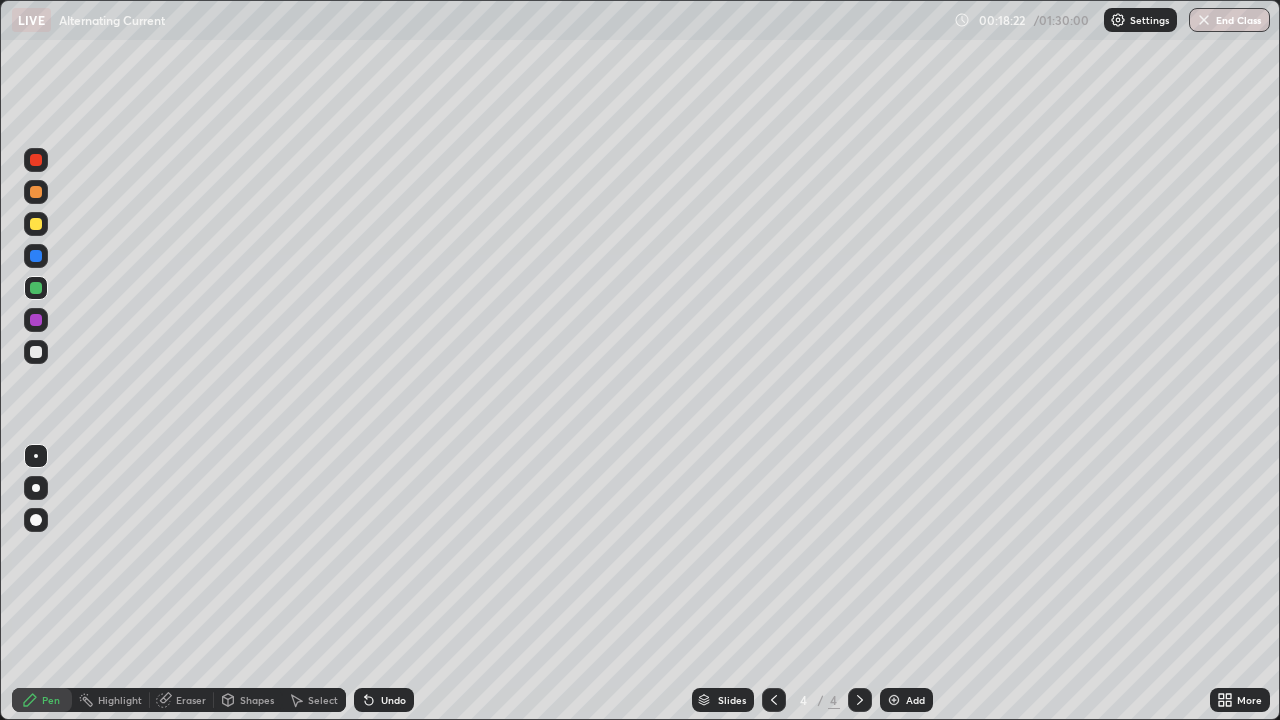 click at bounding box center (36, 352) 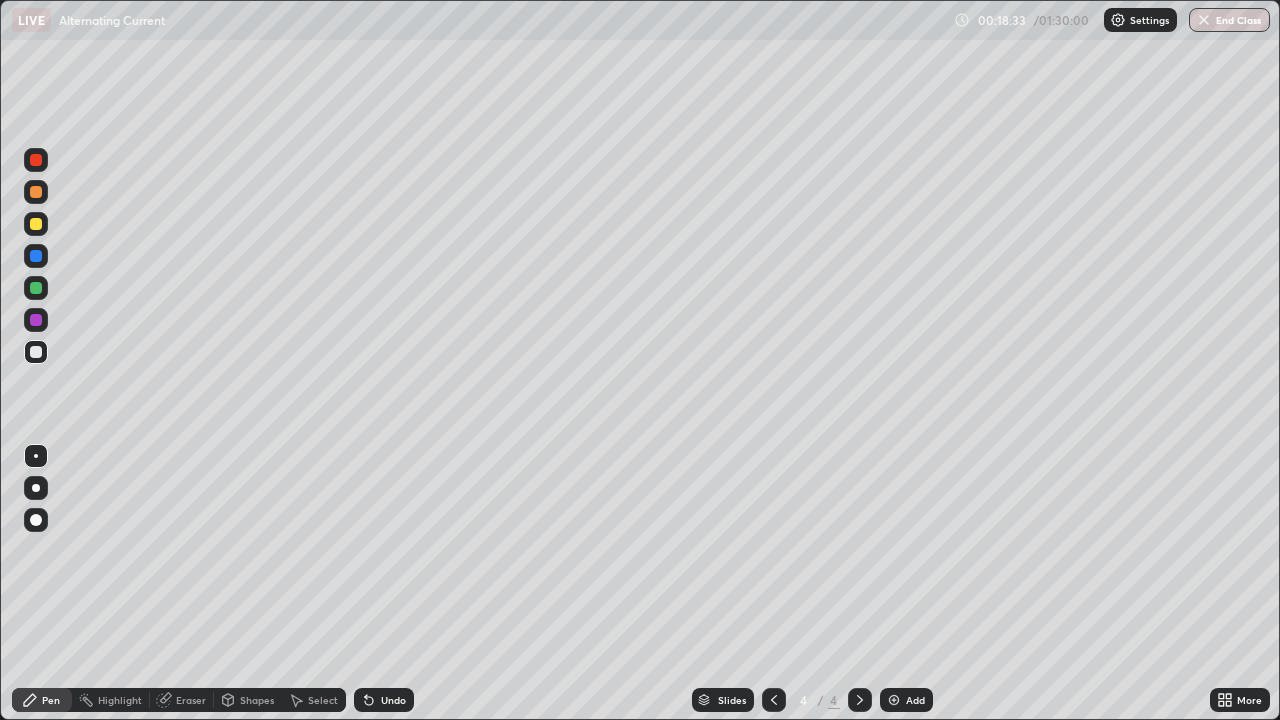 click on "Undo" at bounding box center [384, 700] 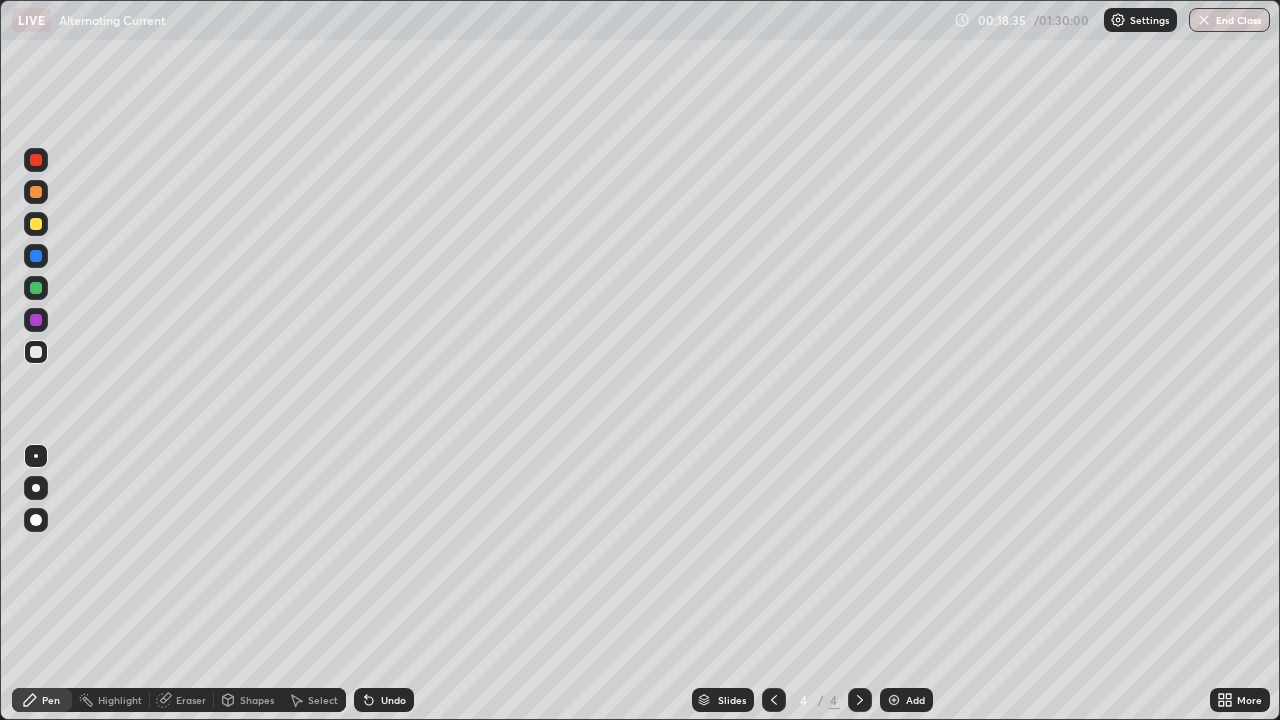 click on "Shapes" at bounding box center [257, 700] 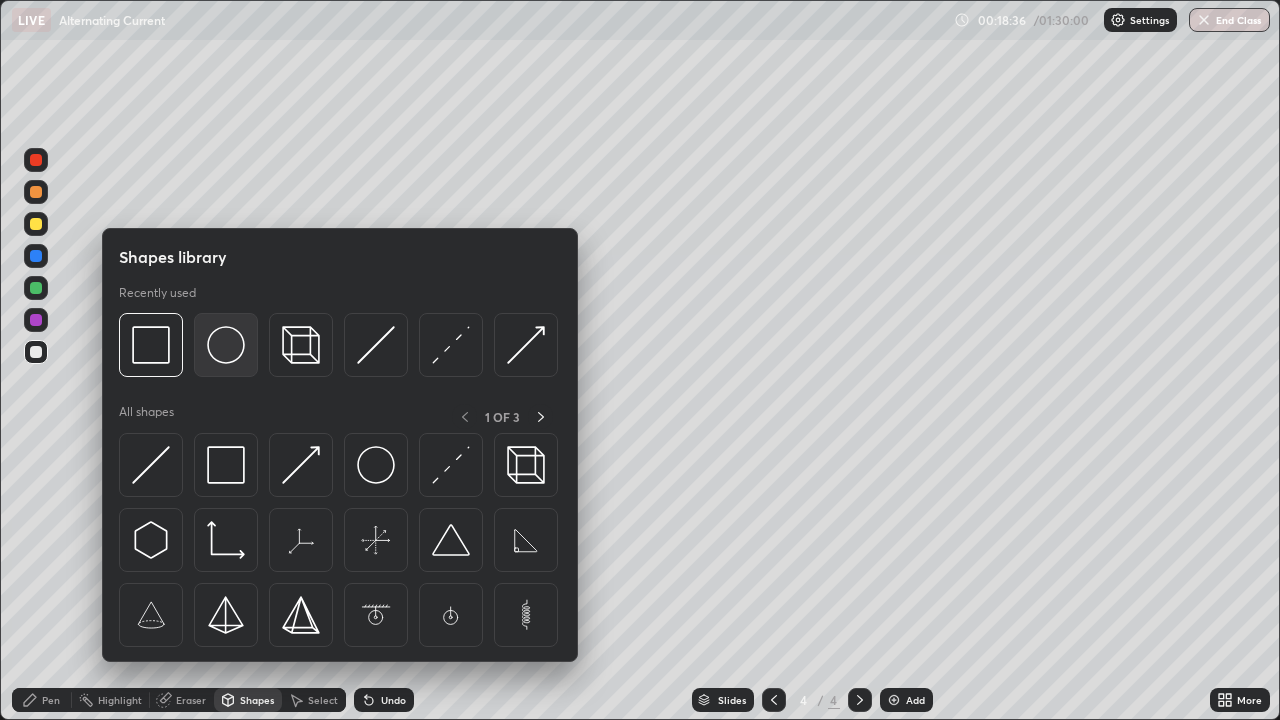 click at bounding box center [226, 345] 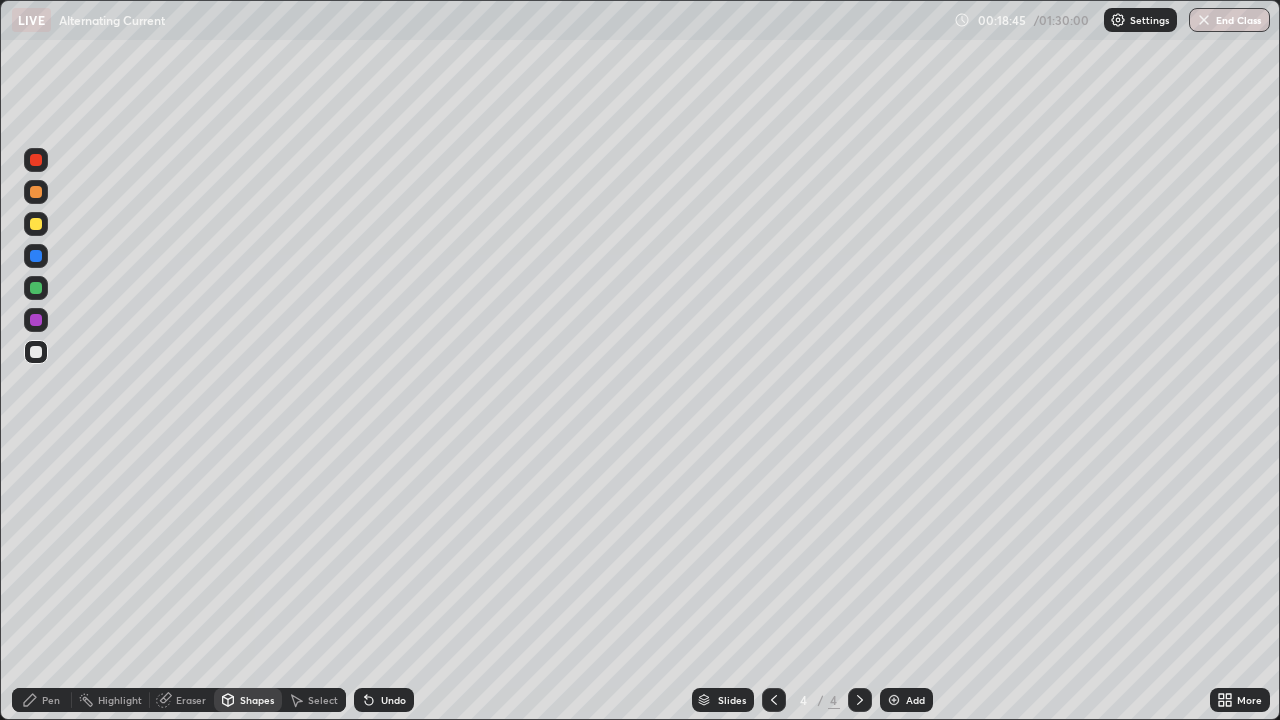 click on "Shapes" at bounding box center (257, 700) 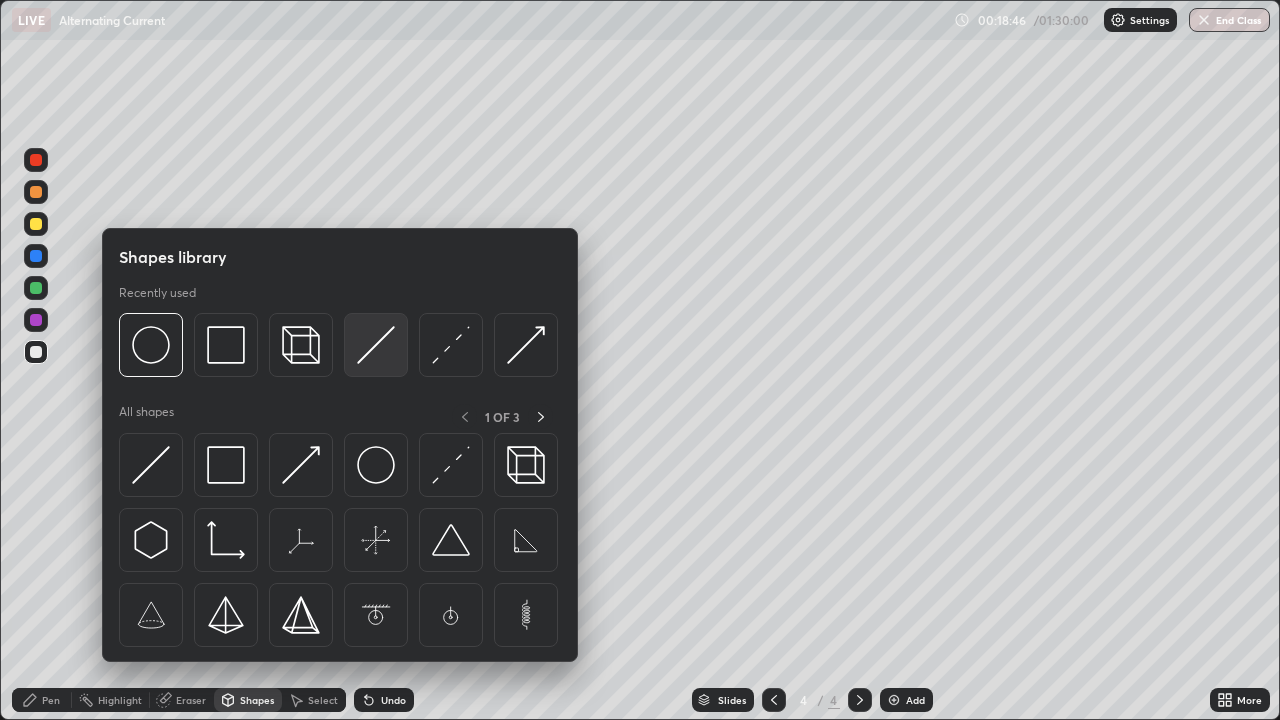 click at bounding box center [376, 345] 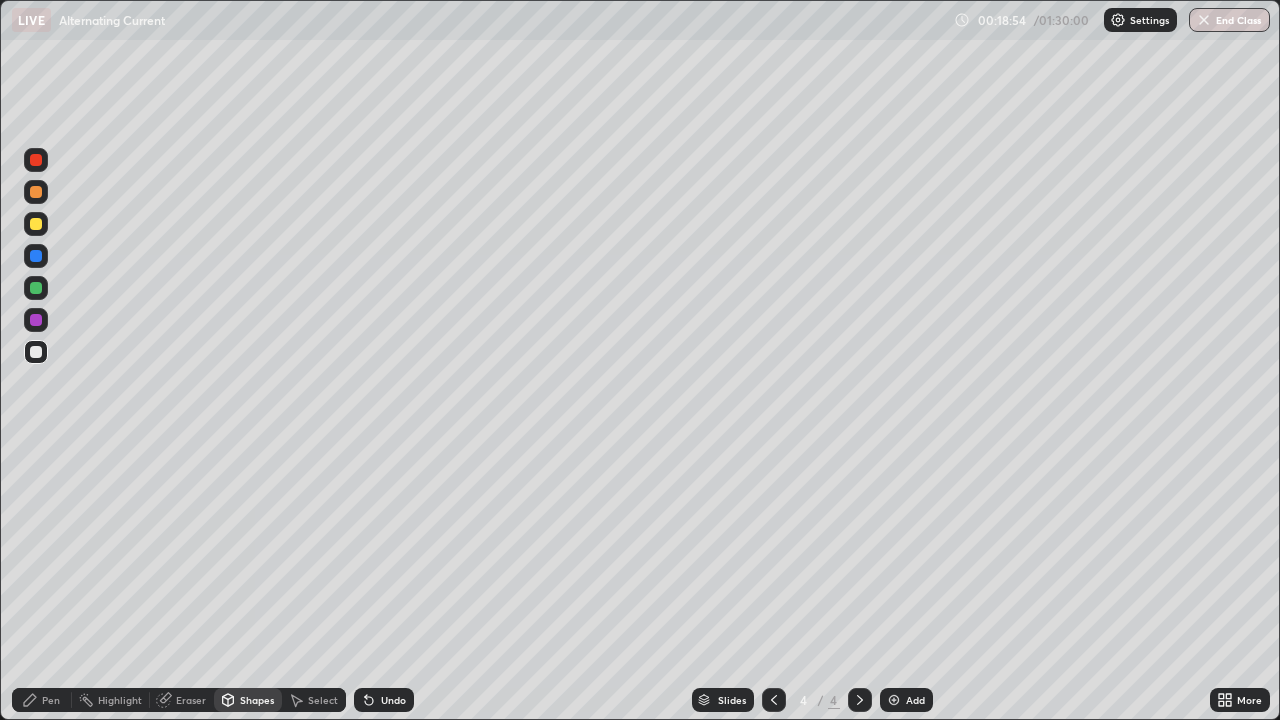 click on "Pen" at bounding box center [42, 700] 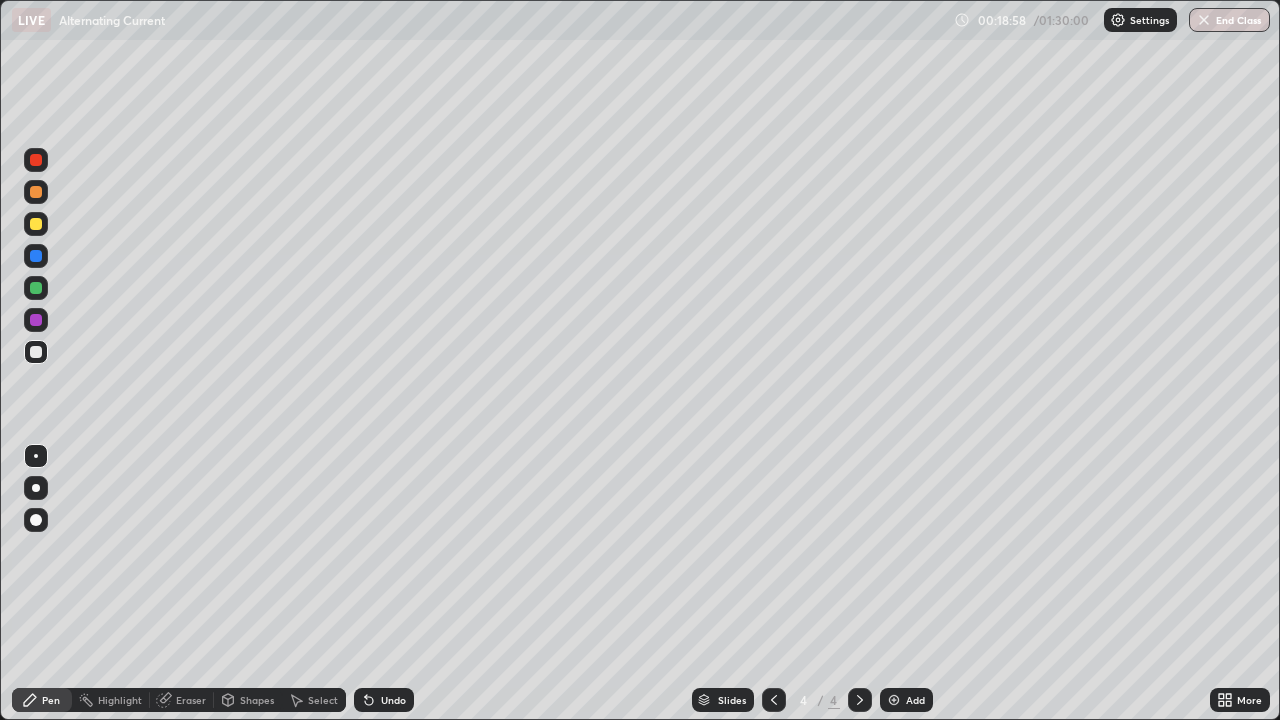 click at bounding box center [36, 256] 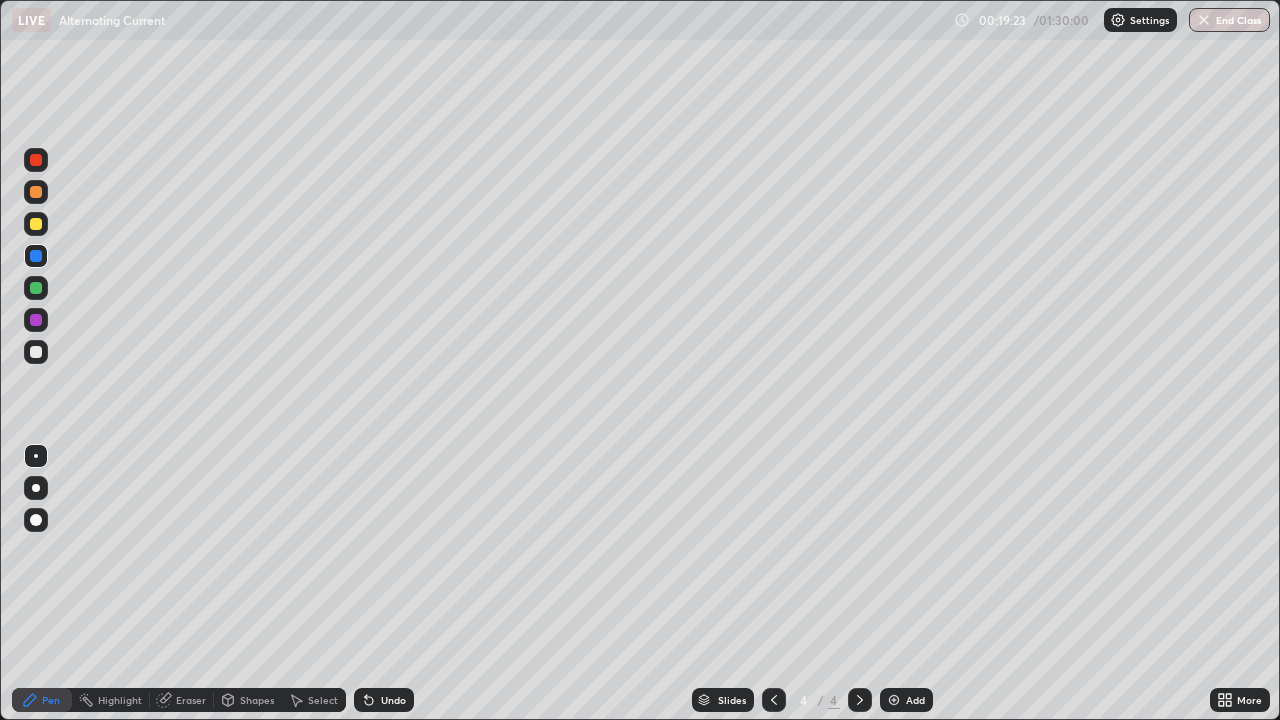 click at bounding box center (36, 192) 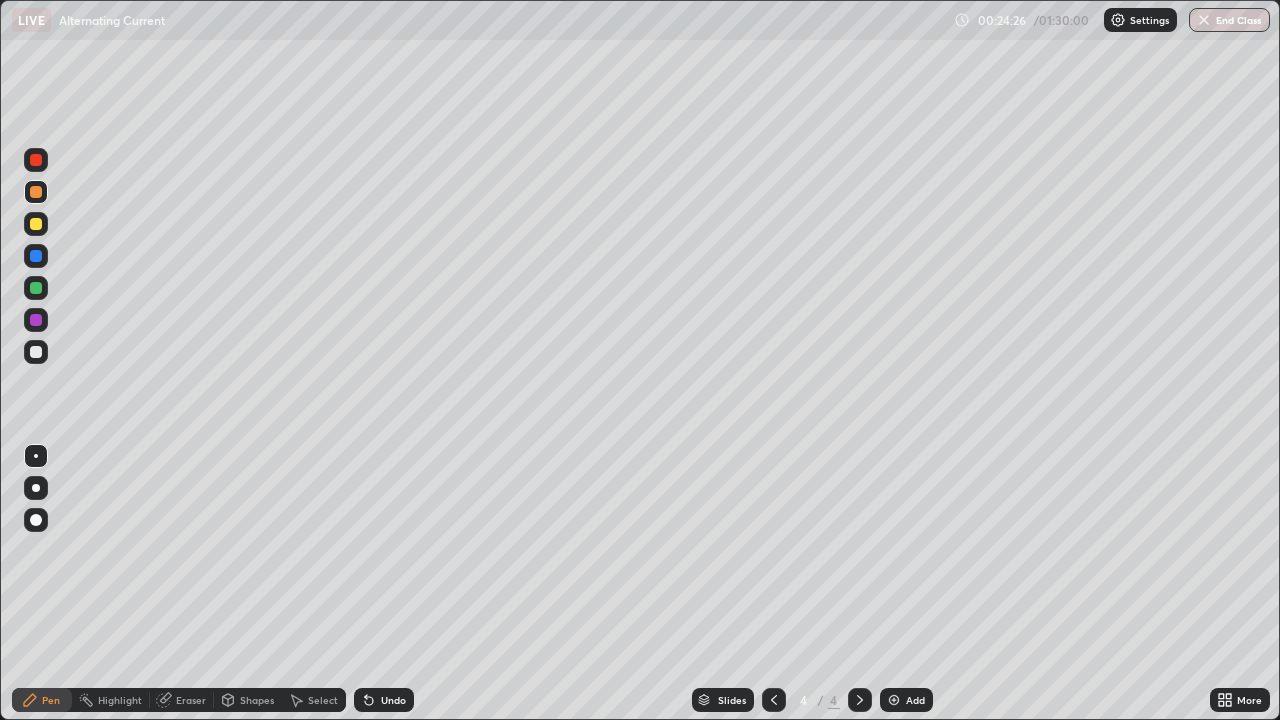 click on "Add" at bounding box center [915, 700] 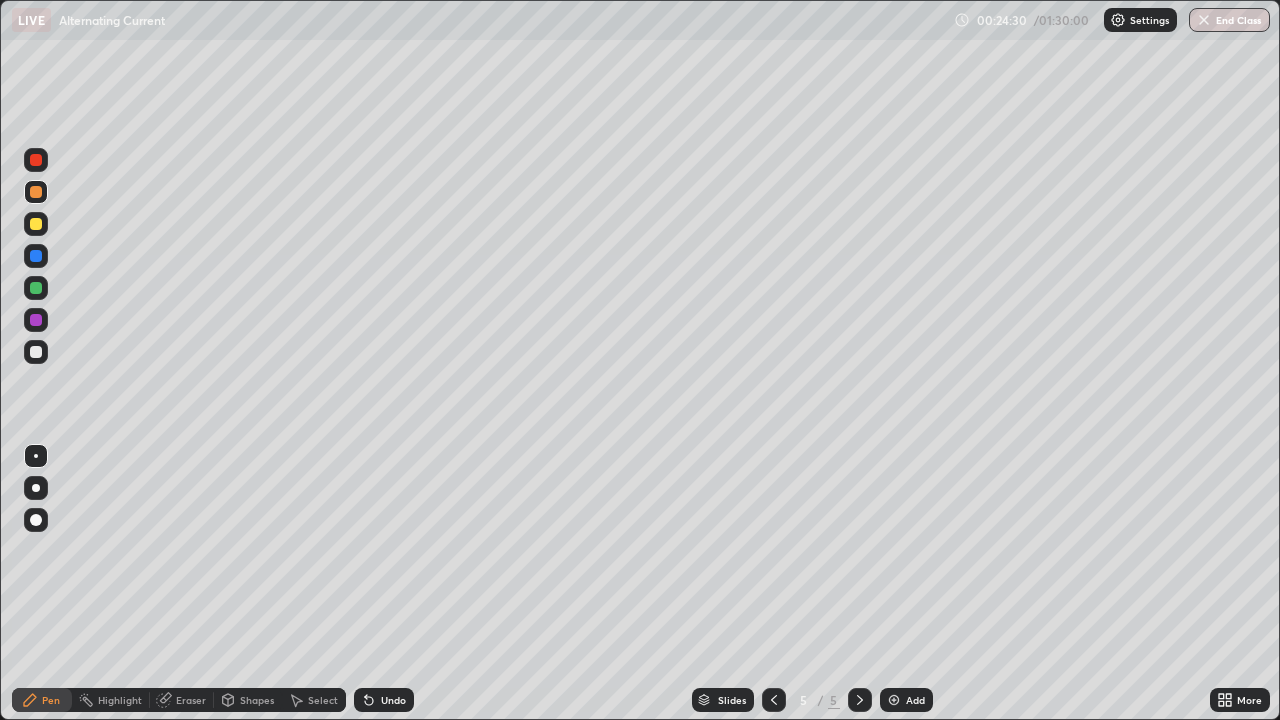 click at bounding box center (36, 352) 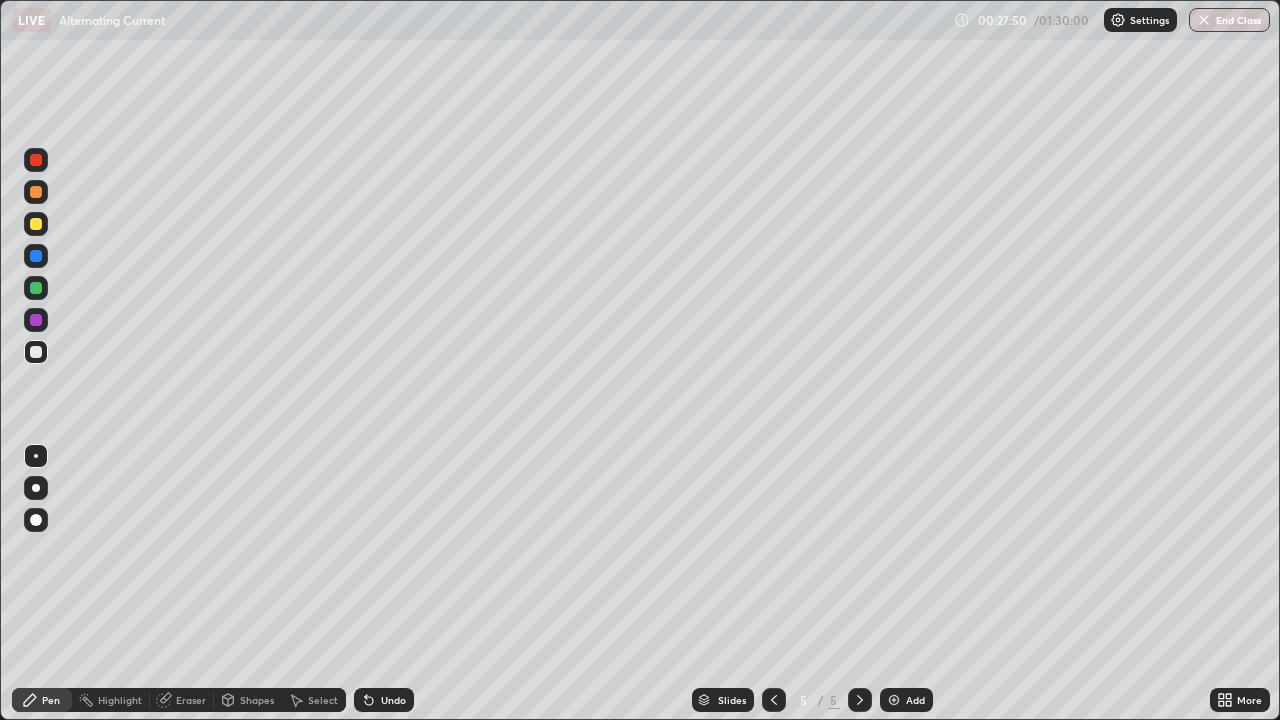 click on "Add" at bounding box center (915, 700) 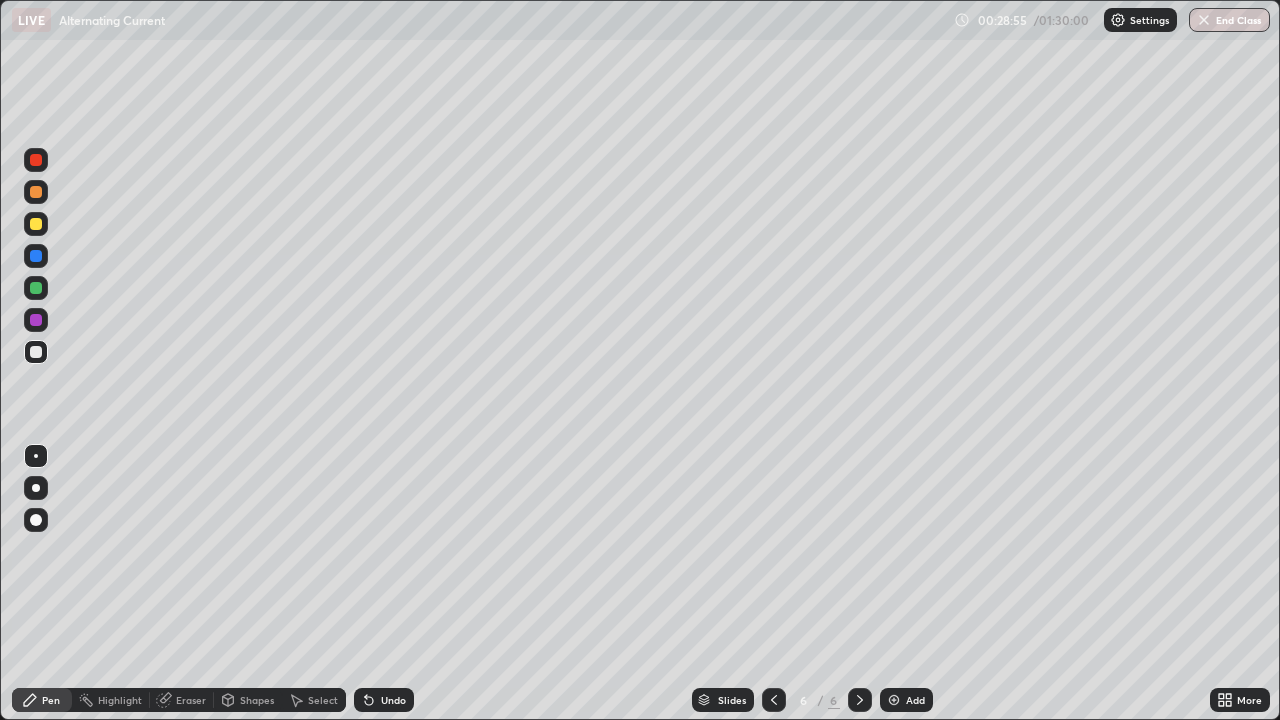 click on "Undo" at bounding box center (384, 700) 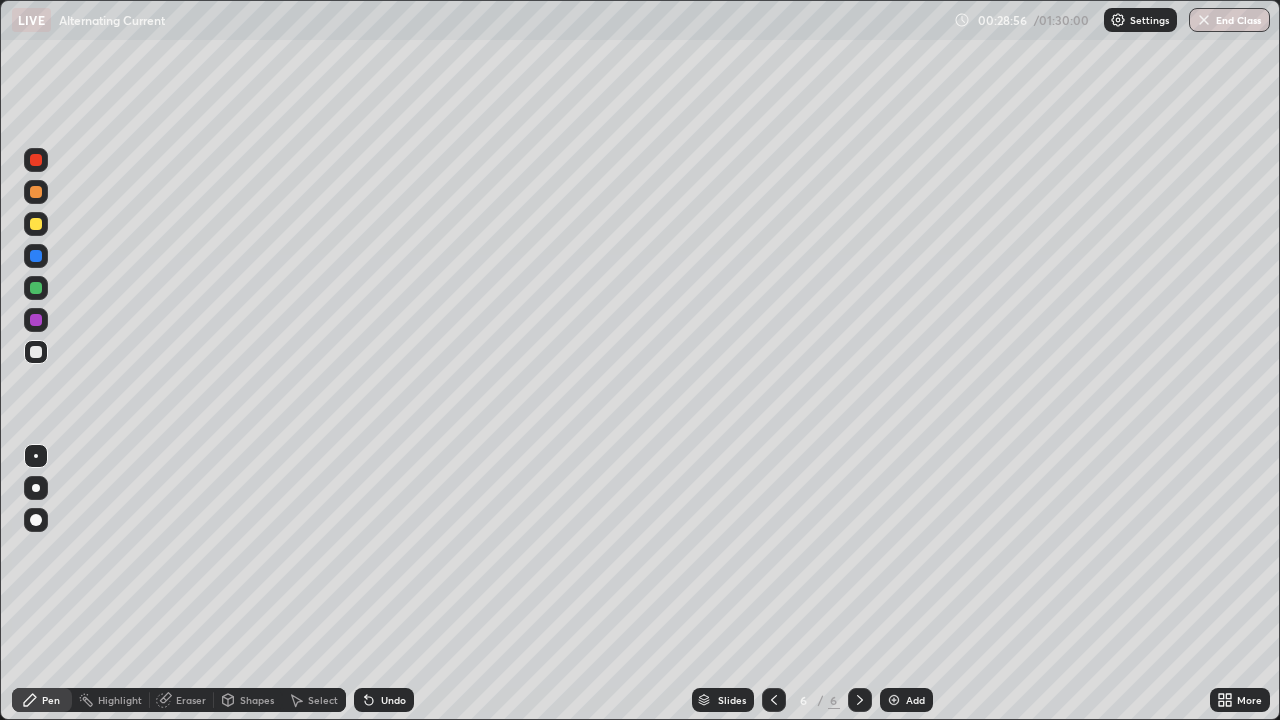 click 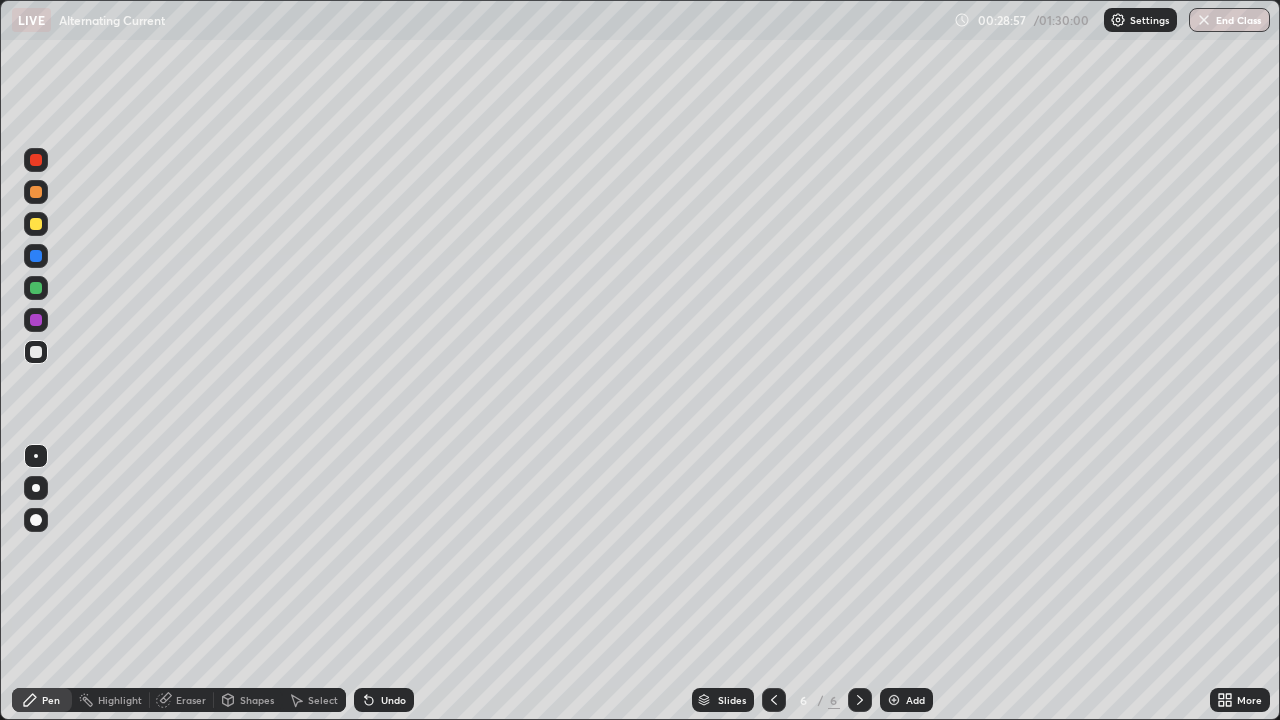 click on "Undo" at bounding box center [384, 700] 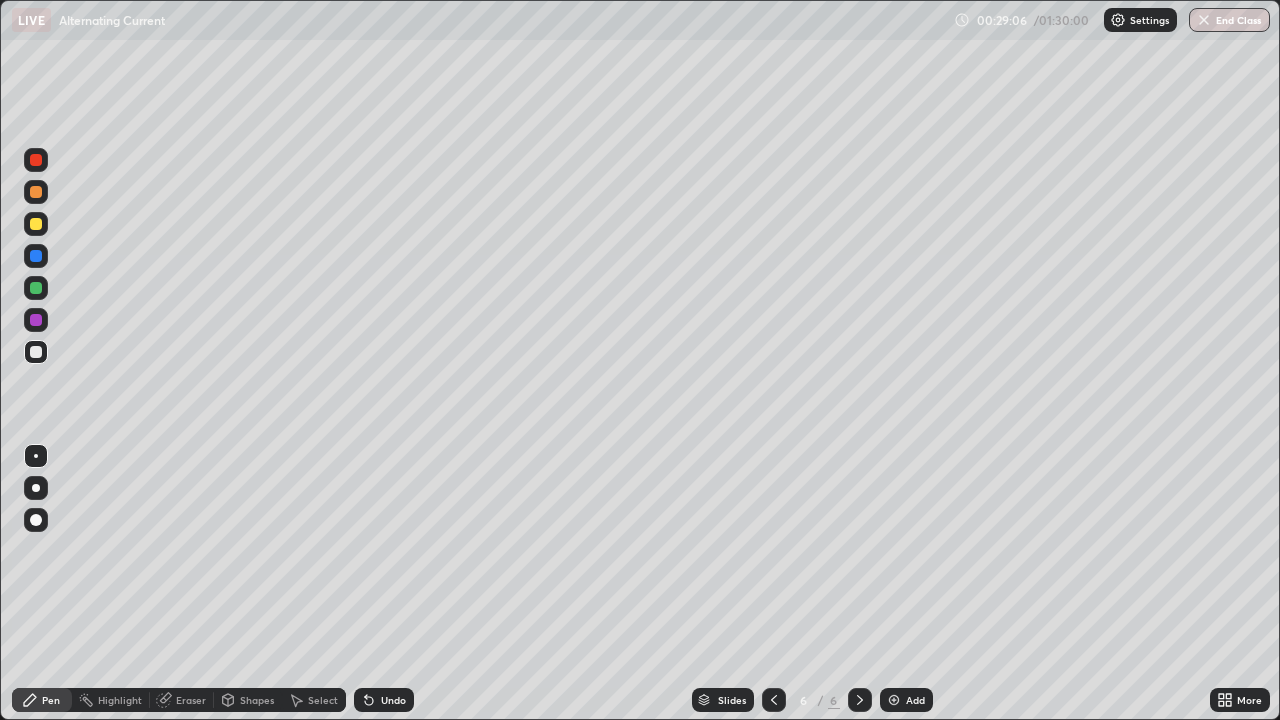 click 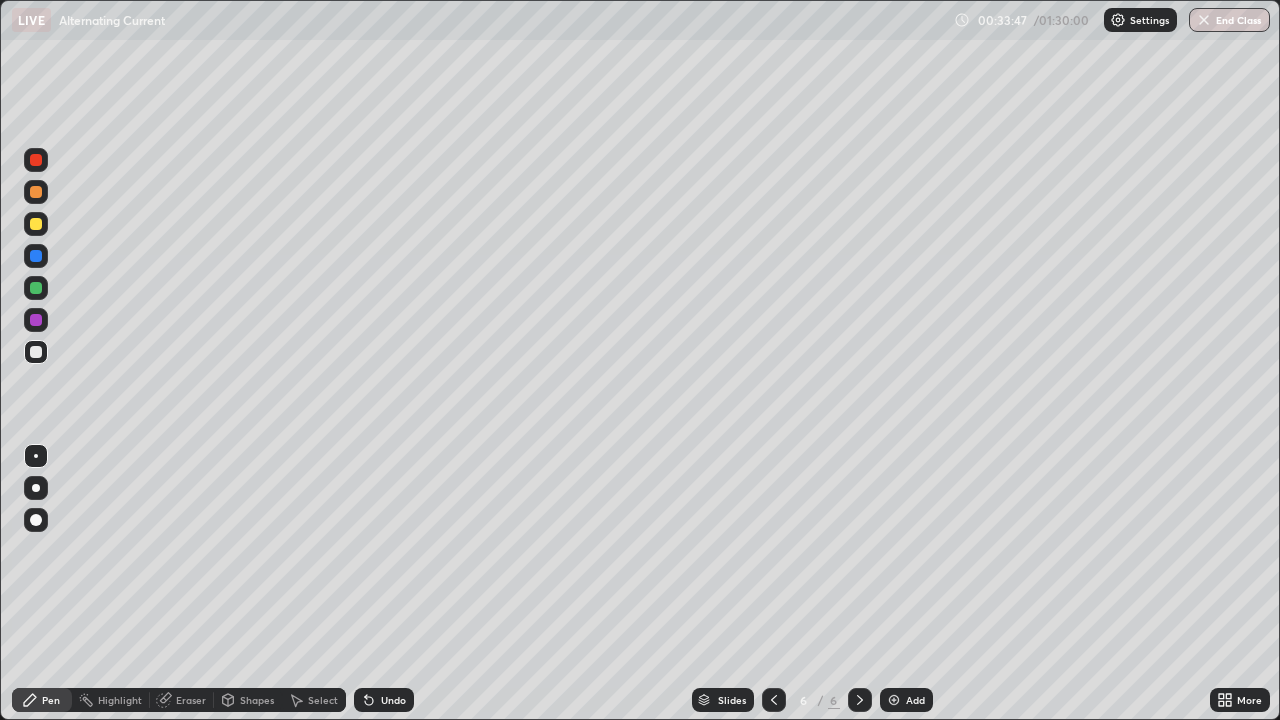 click on "Undo" at bounding box center (393, 700) 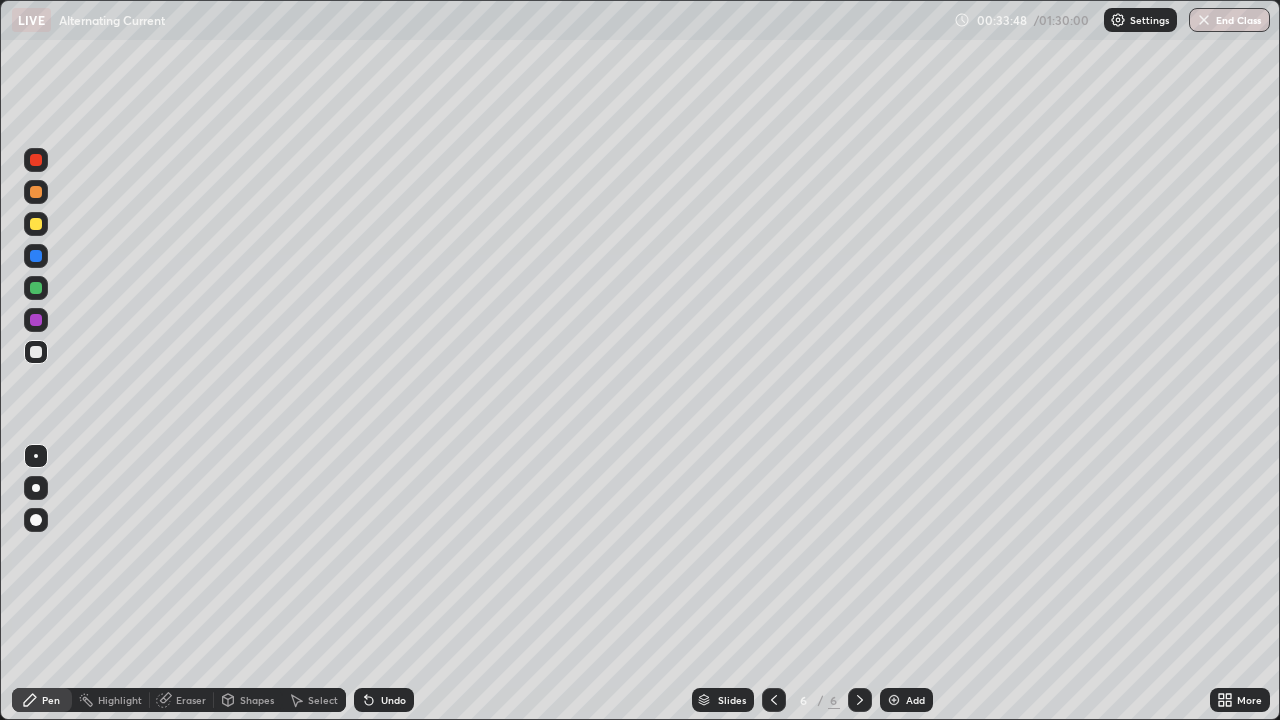 click on "Undo" at bounding box center (393, 700) 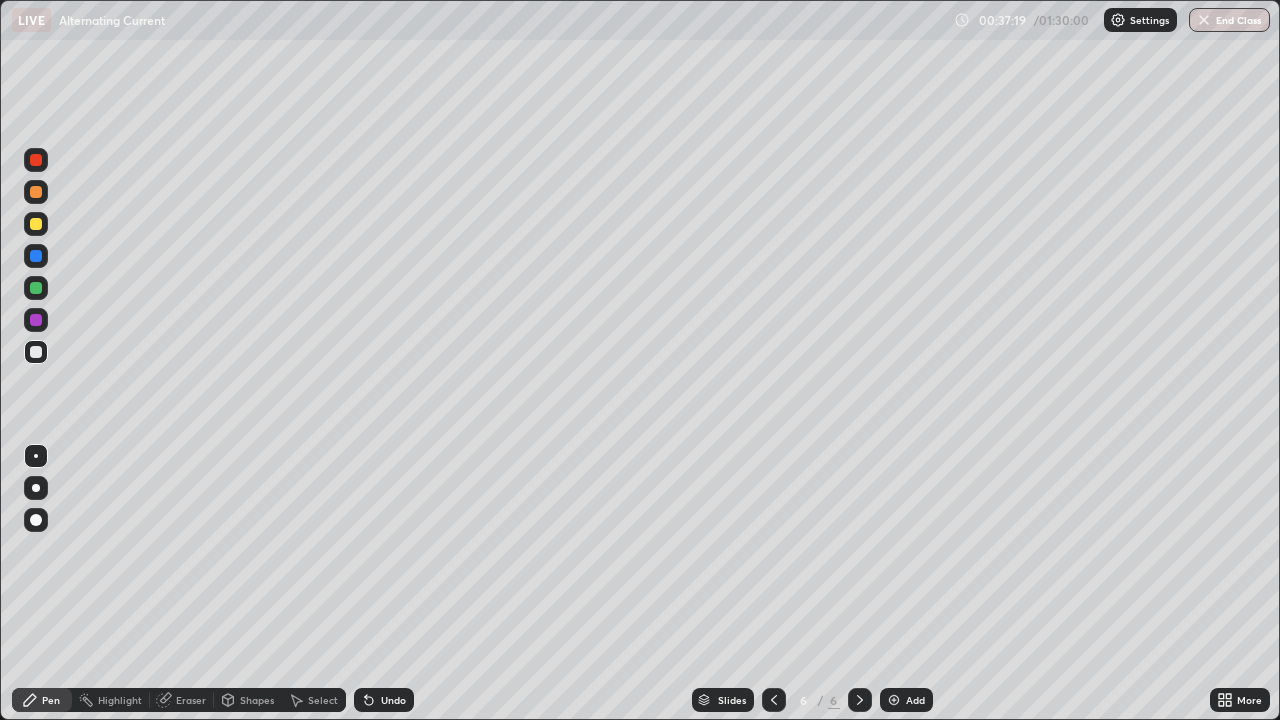 click on "Undo" at bounding box center (393, 700) 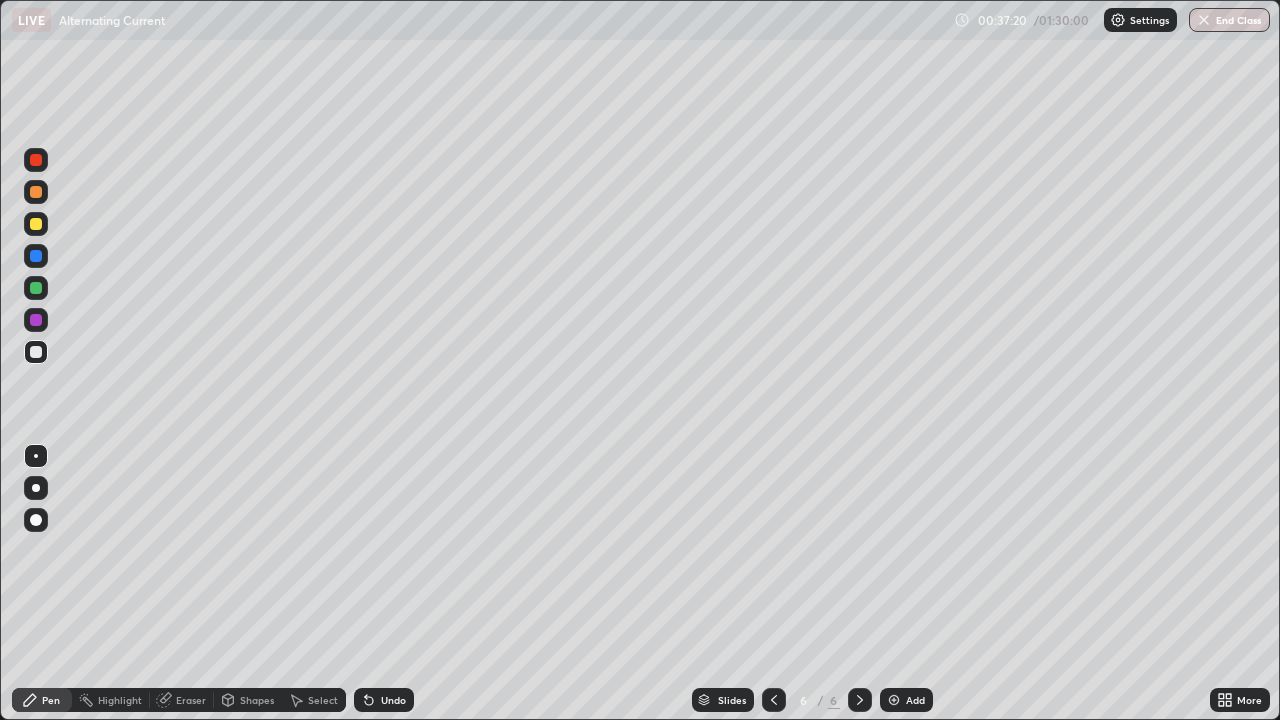click on "Undo" at bounding box center (393, 700) 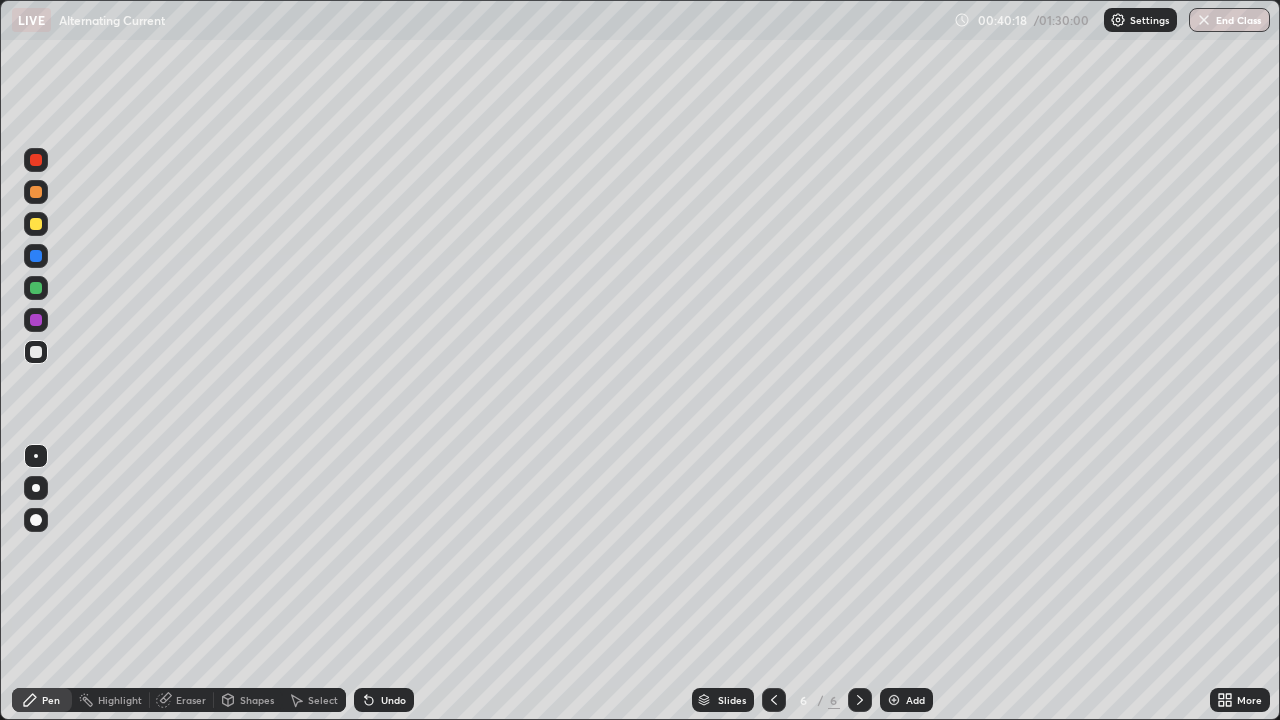 click at bounding box center (36, 352) 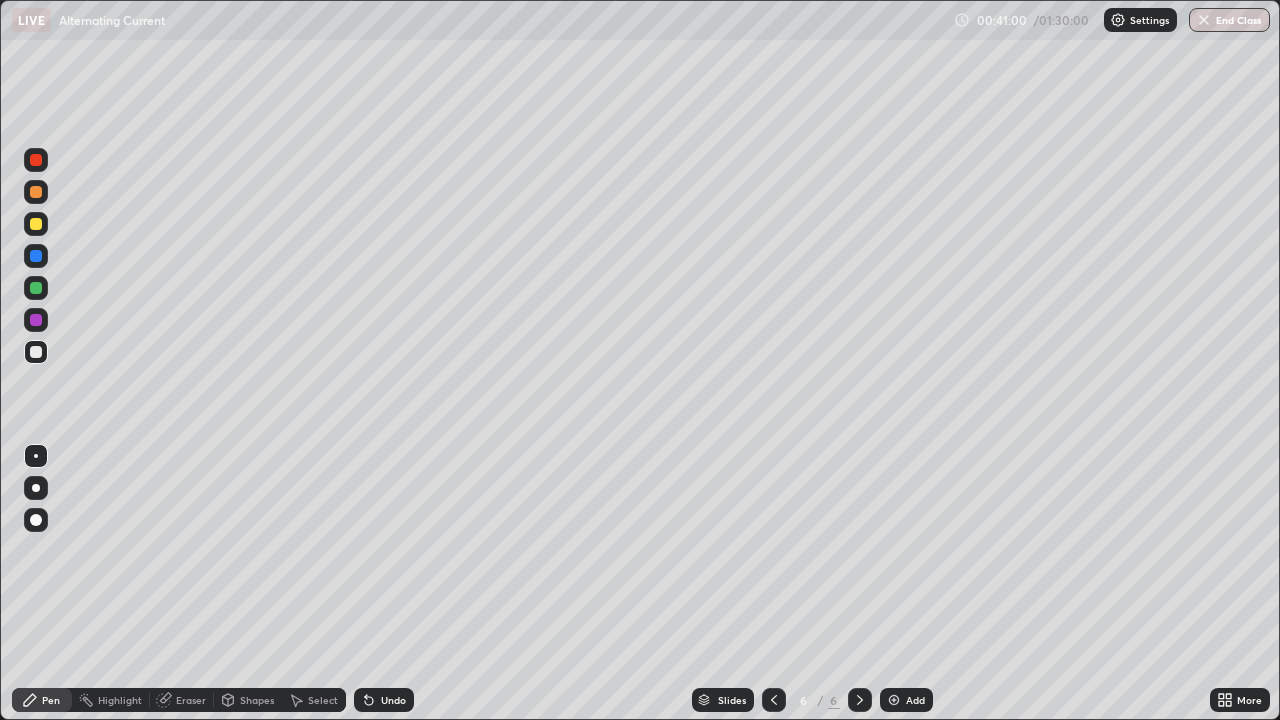 click at bounding box center (894, 700) 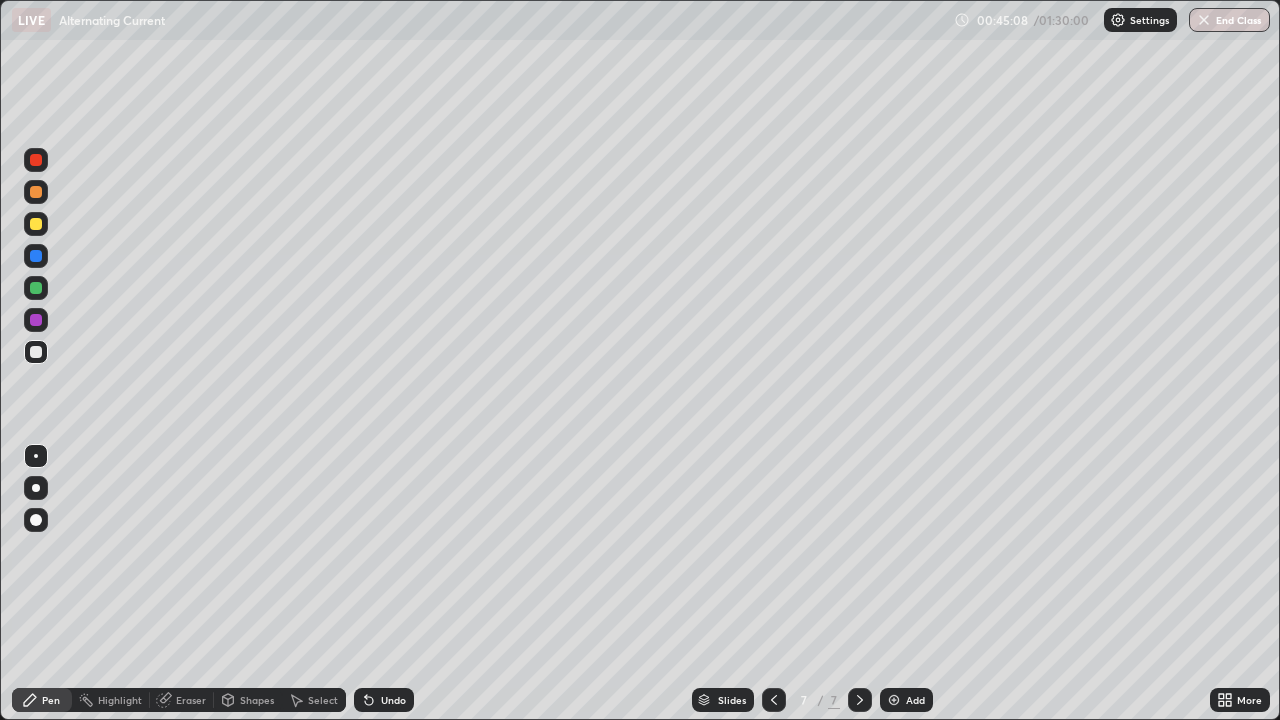 click on "Add" at bounding box center (915, 700) 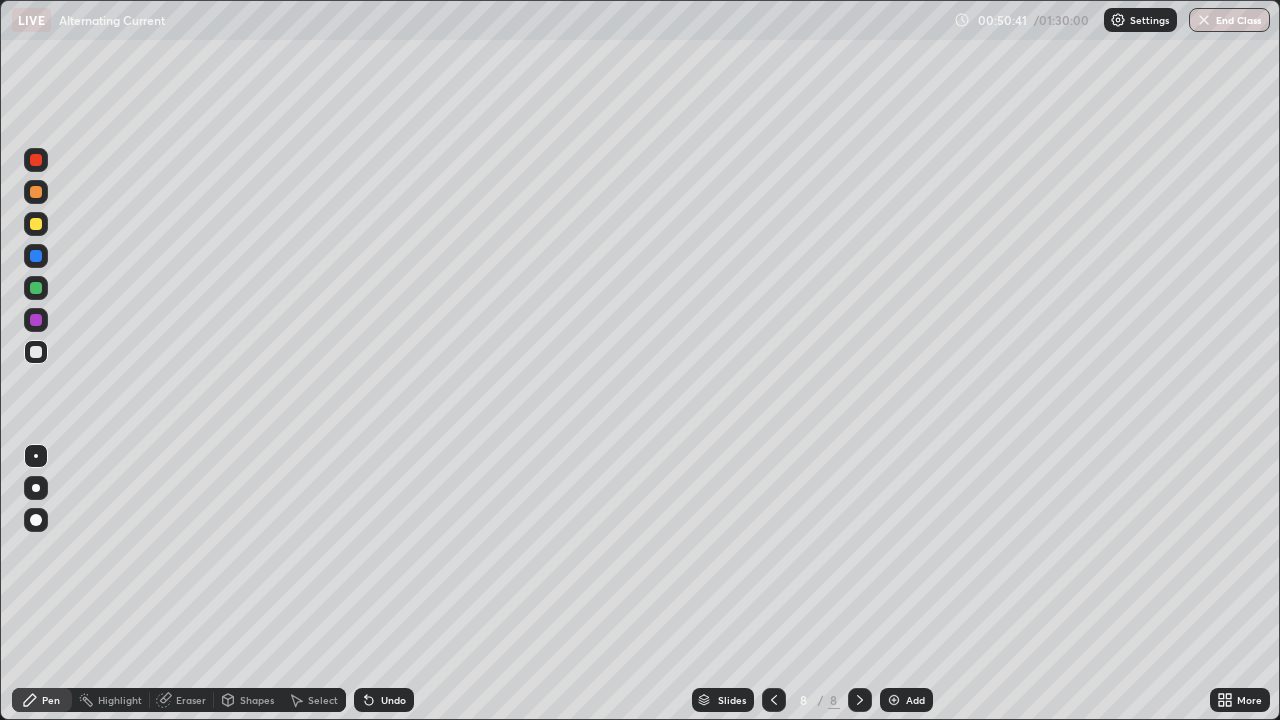 click at bounding box center (894, 700) 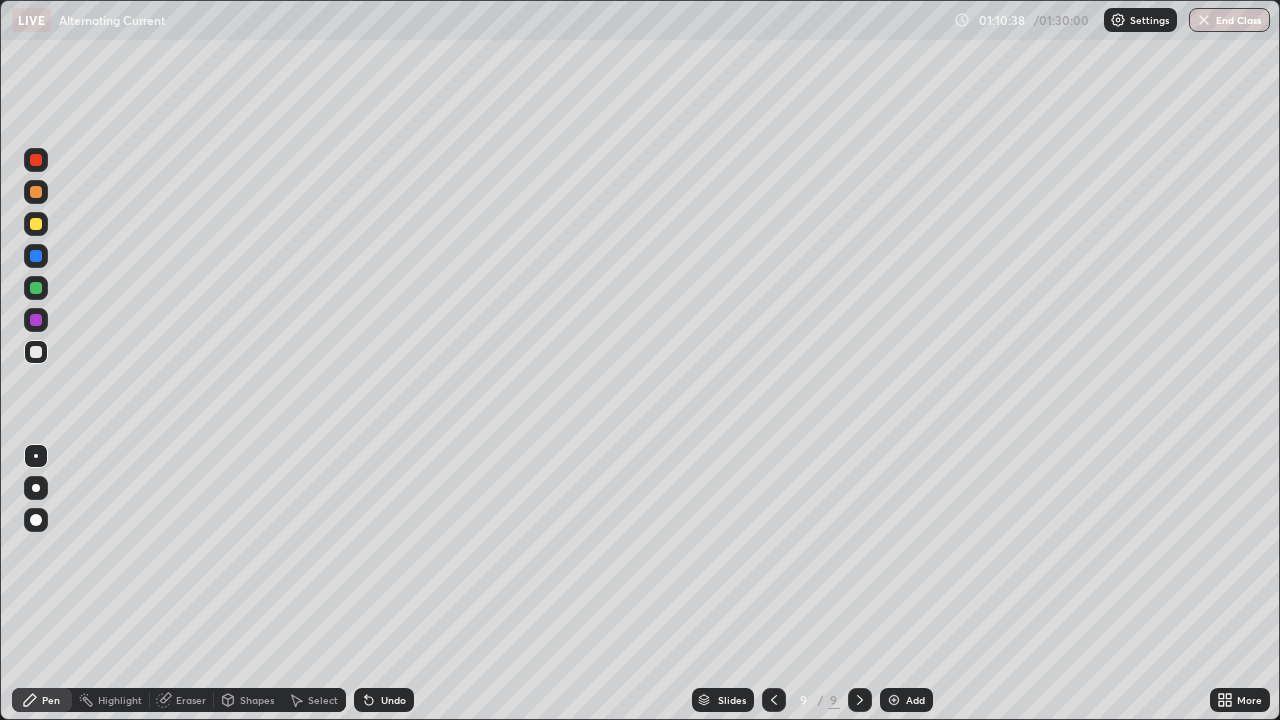 click on "Add" at bounding box center (906, 700) 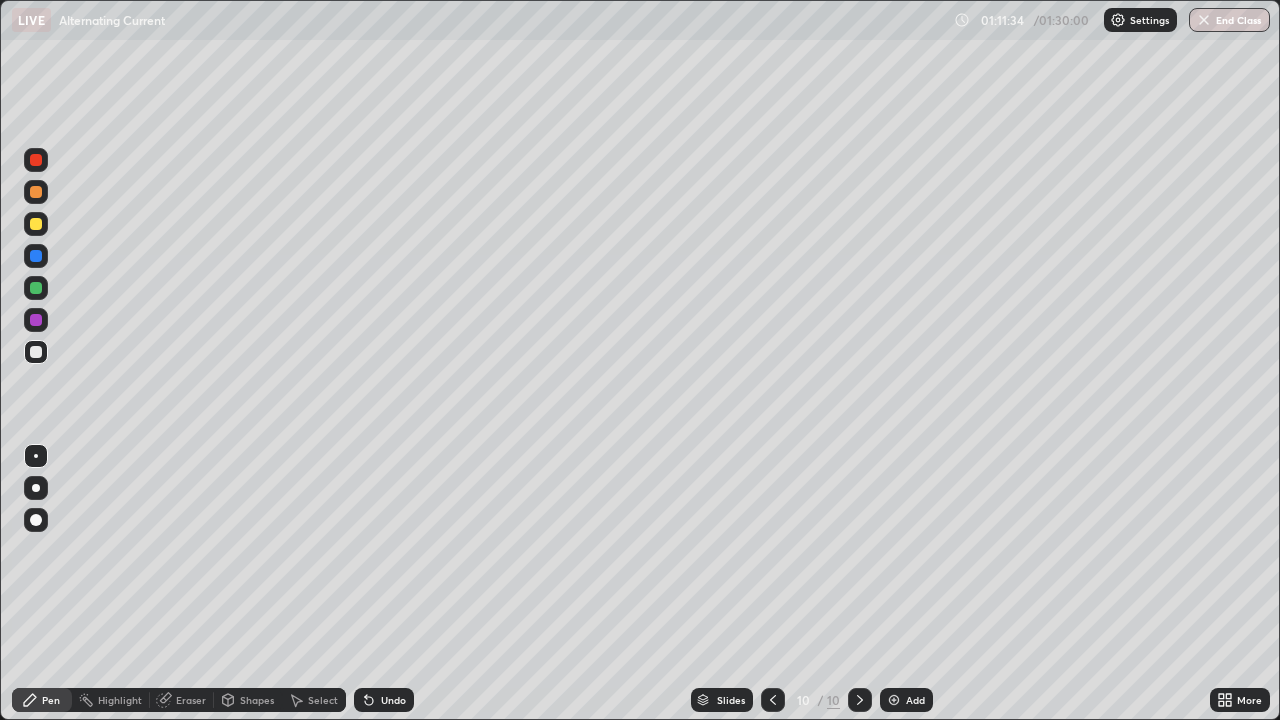 click on "Undo" at bounding box center [384, 700] 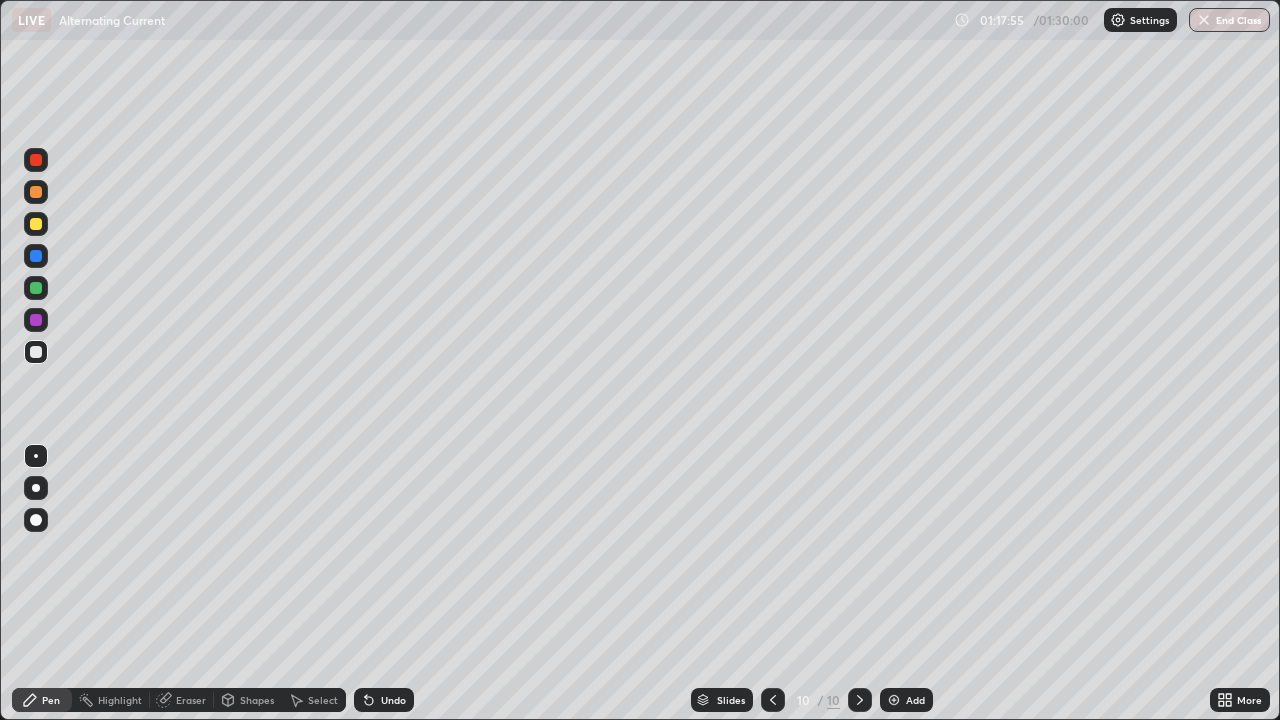 click on "Add" at bounding box center [906, 700] 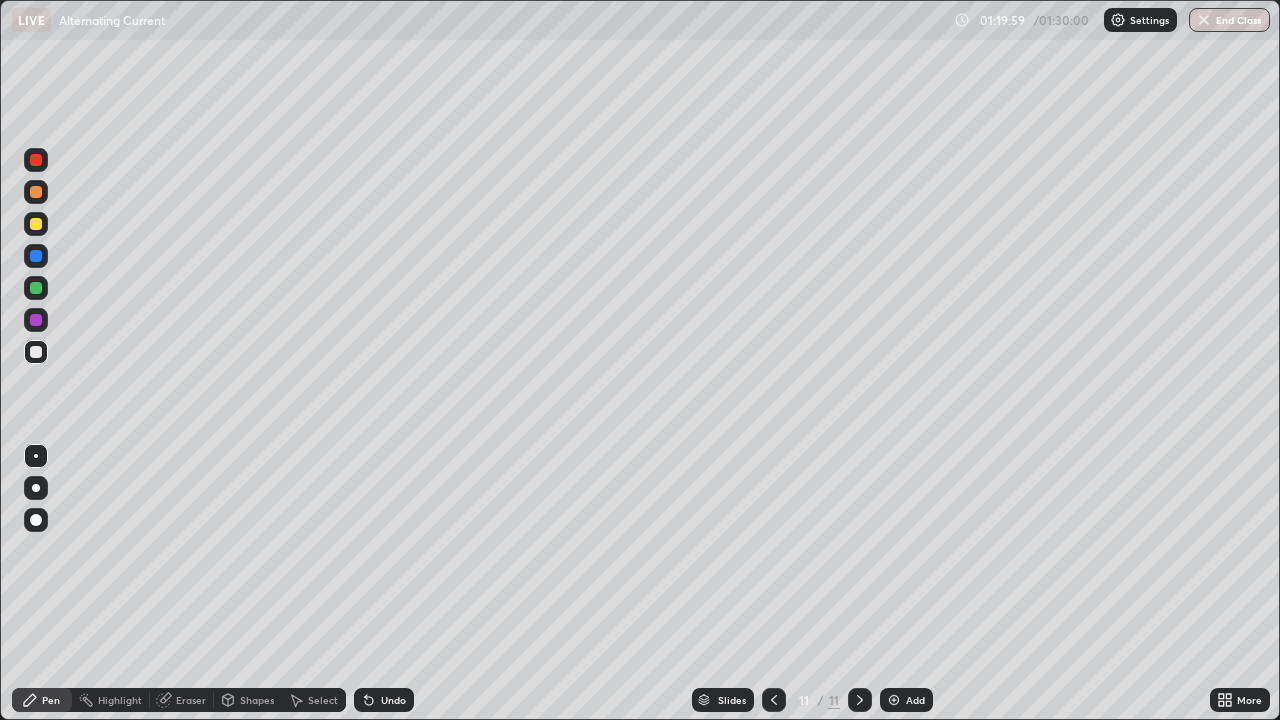 click at bounding box center (860, 700) 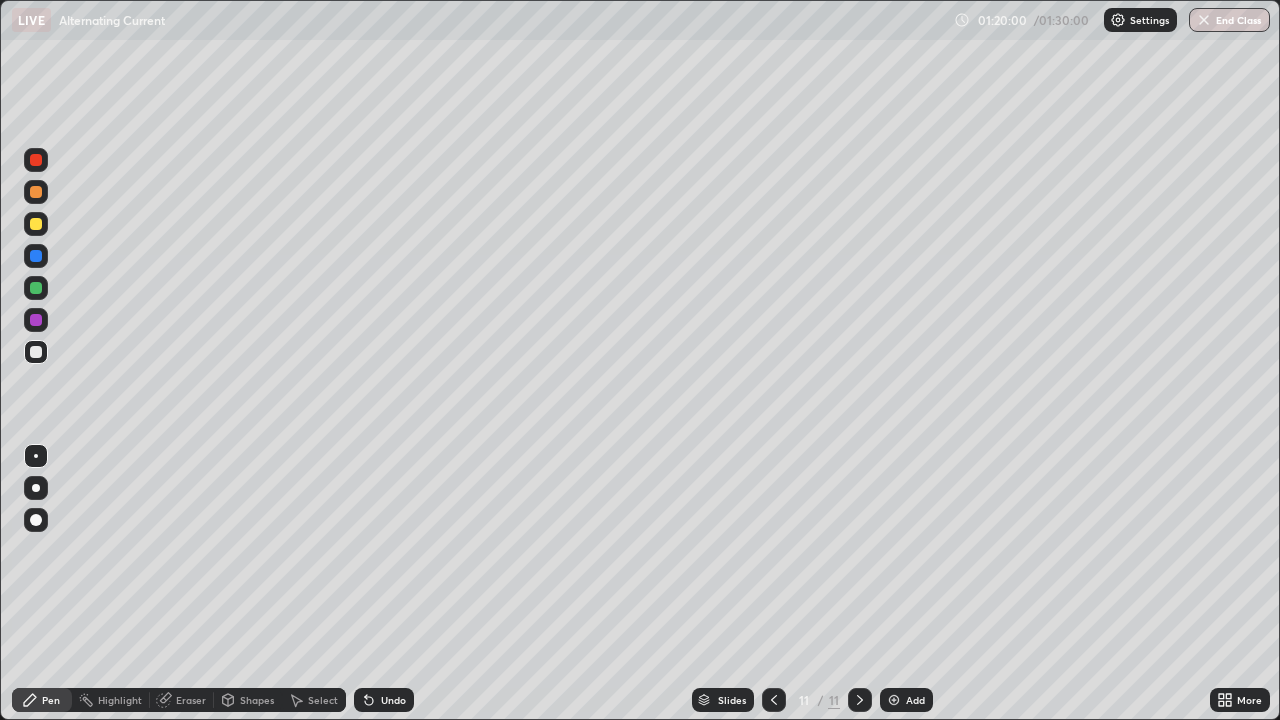click 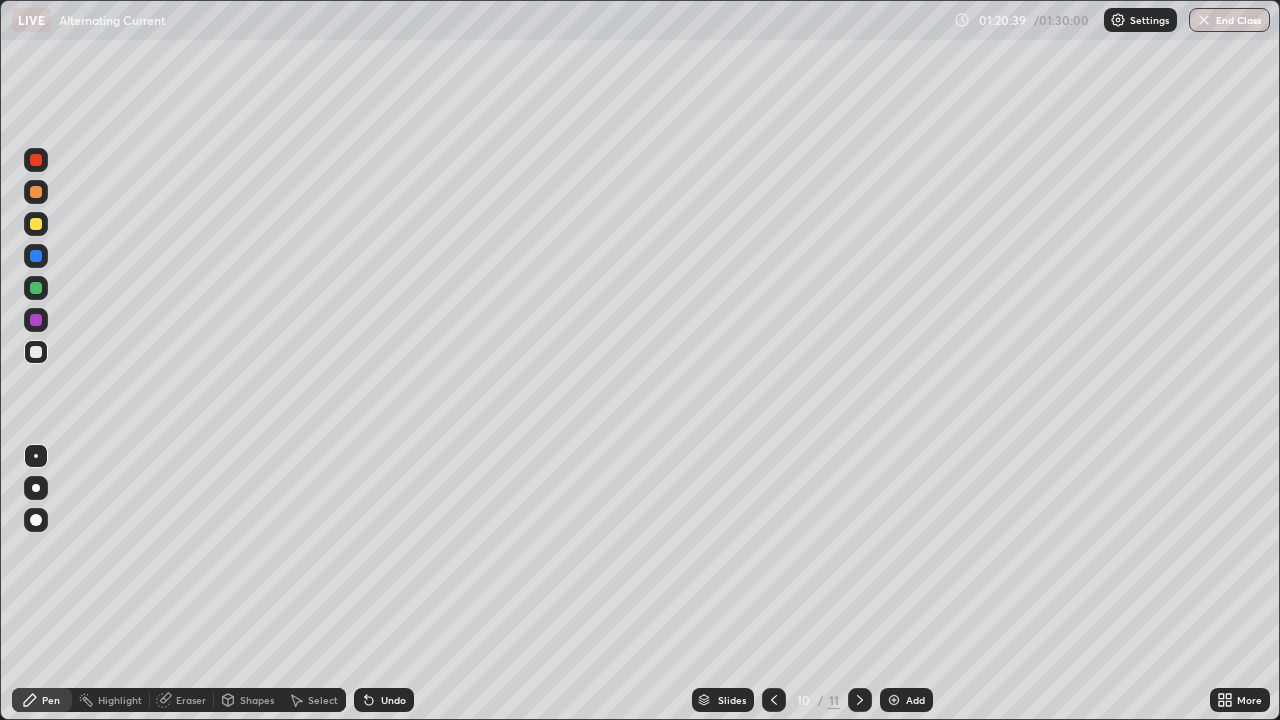 click 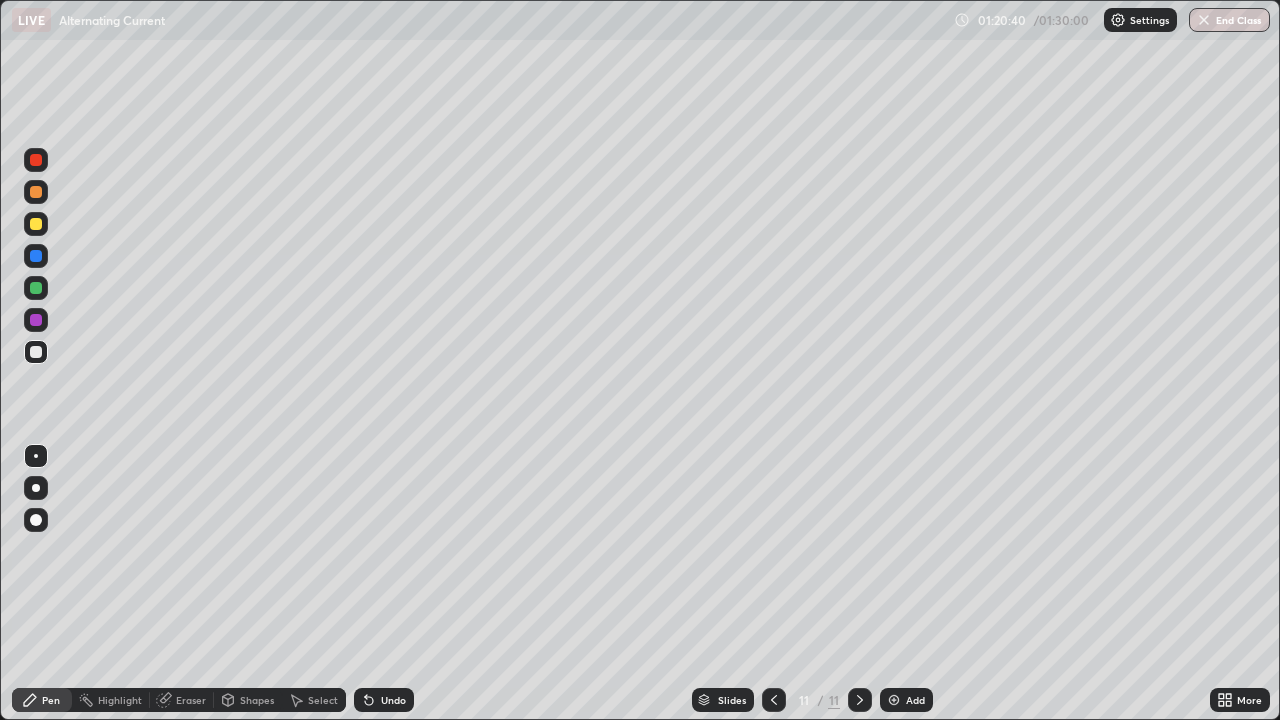 click 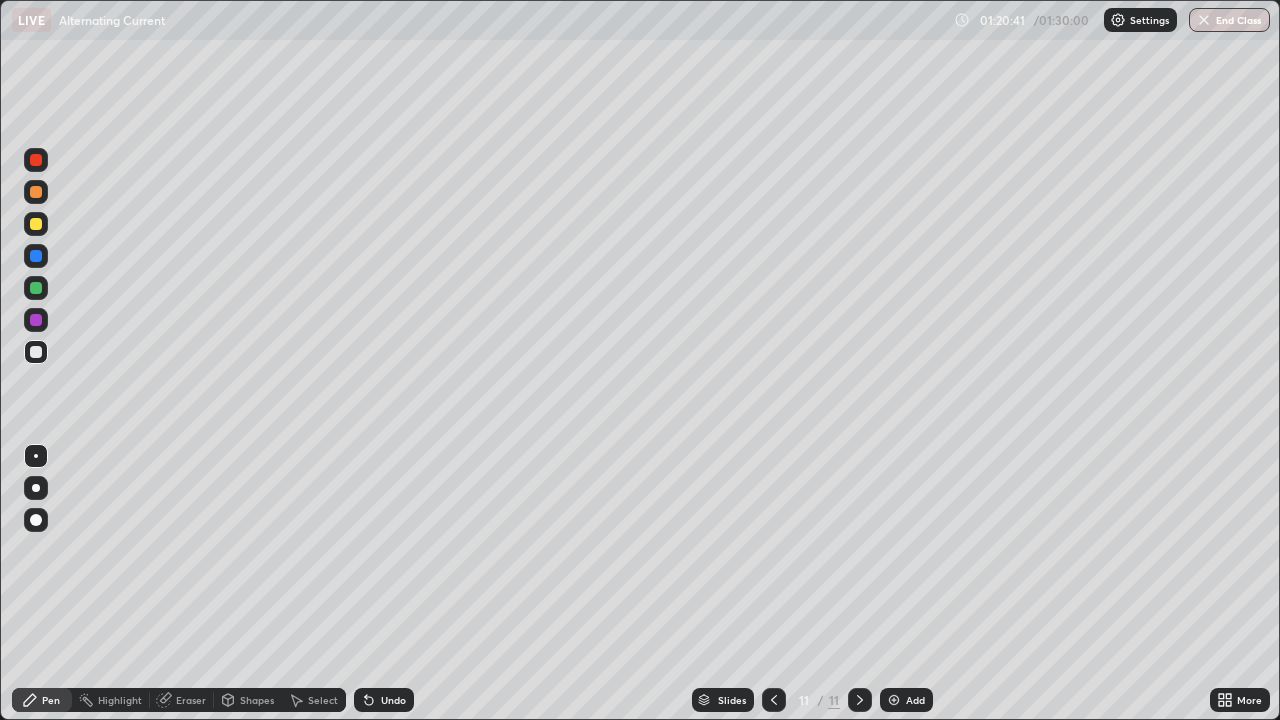 click at bounding box center [894, 700] 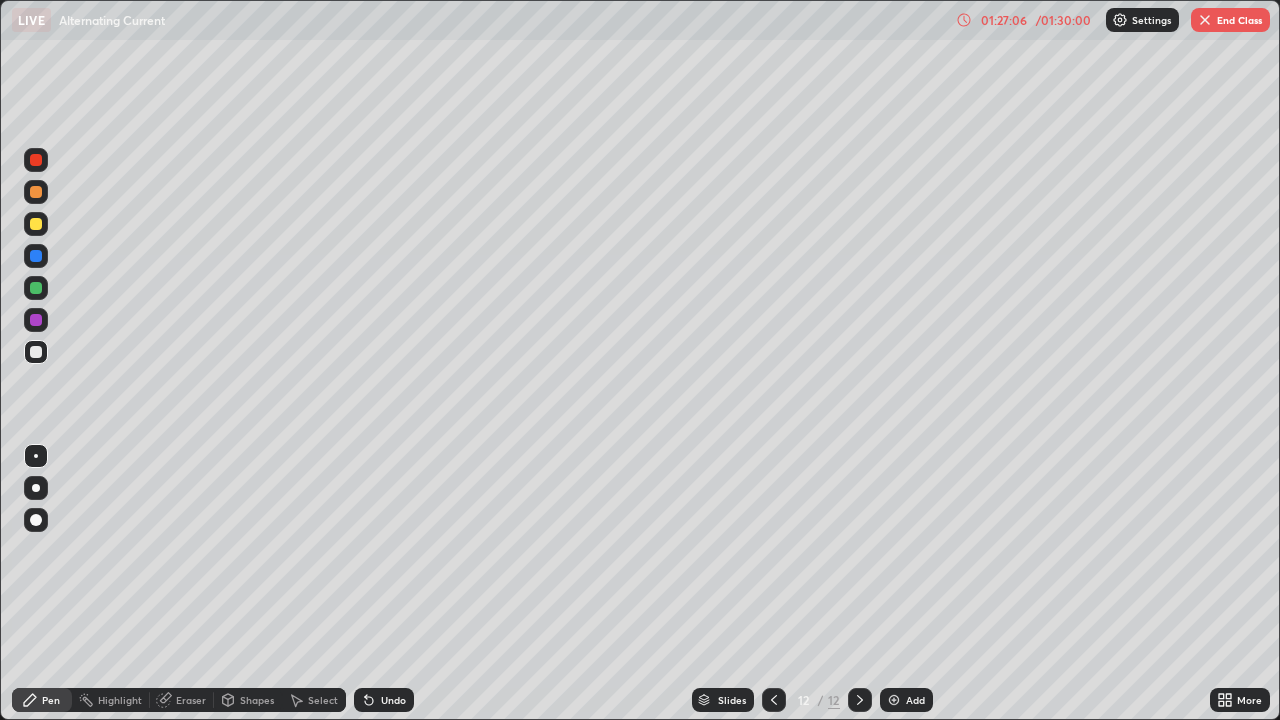 click on "End Class" at bounding box center (1230, 20) 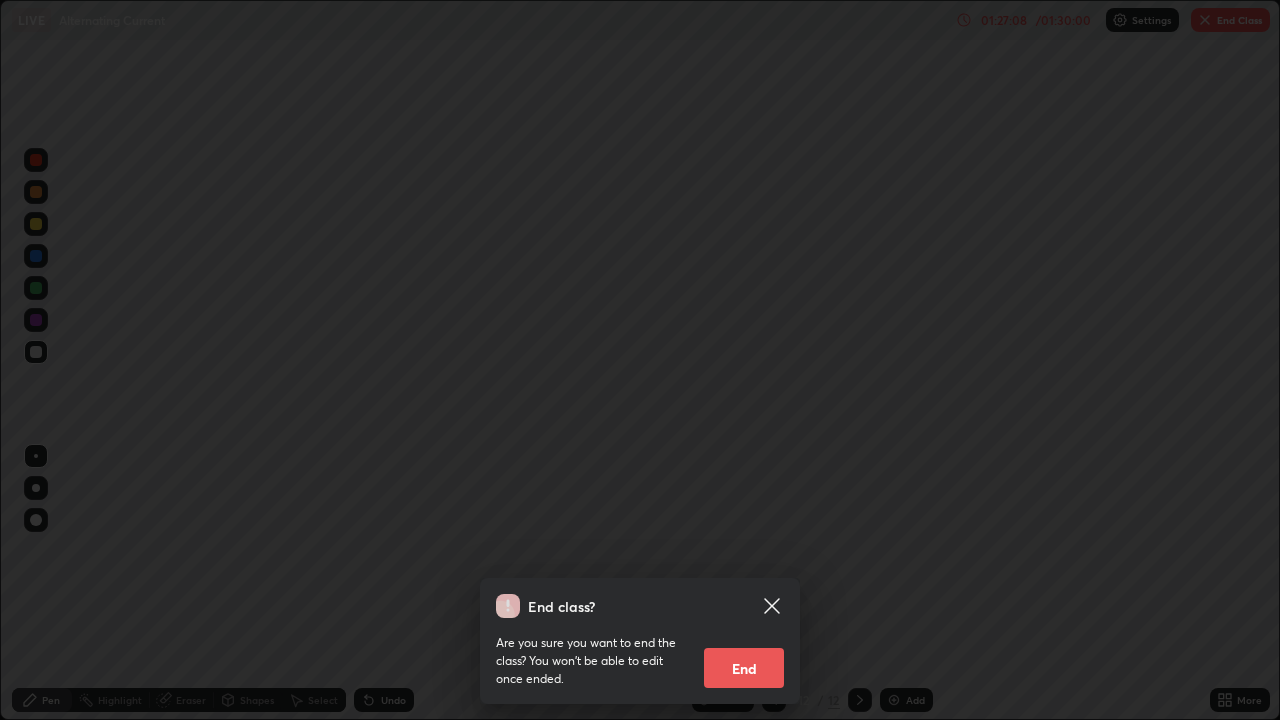 click on "End" at bounding box center [744, 668] 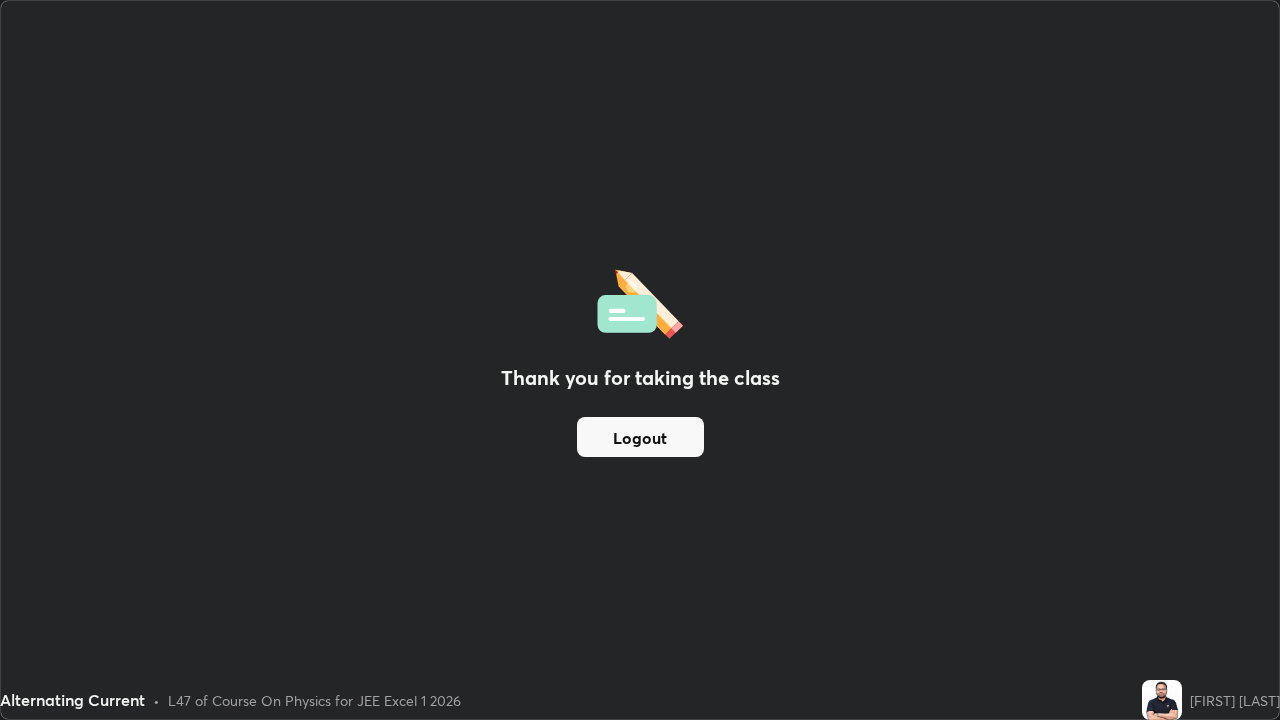 click on "Logout" at bounding box center (640, 437) 